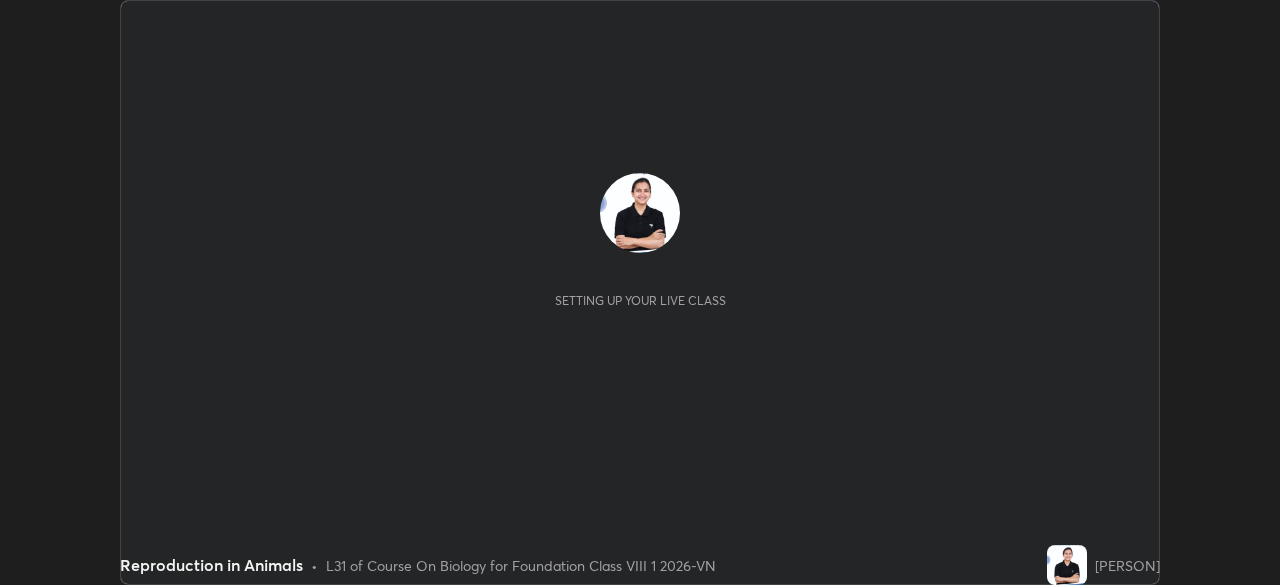 scroll, scrollTop: 0, scrollLeft: 0, axis: both 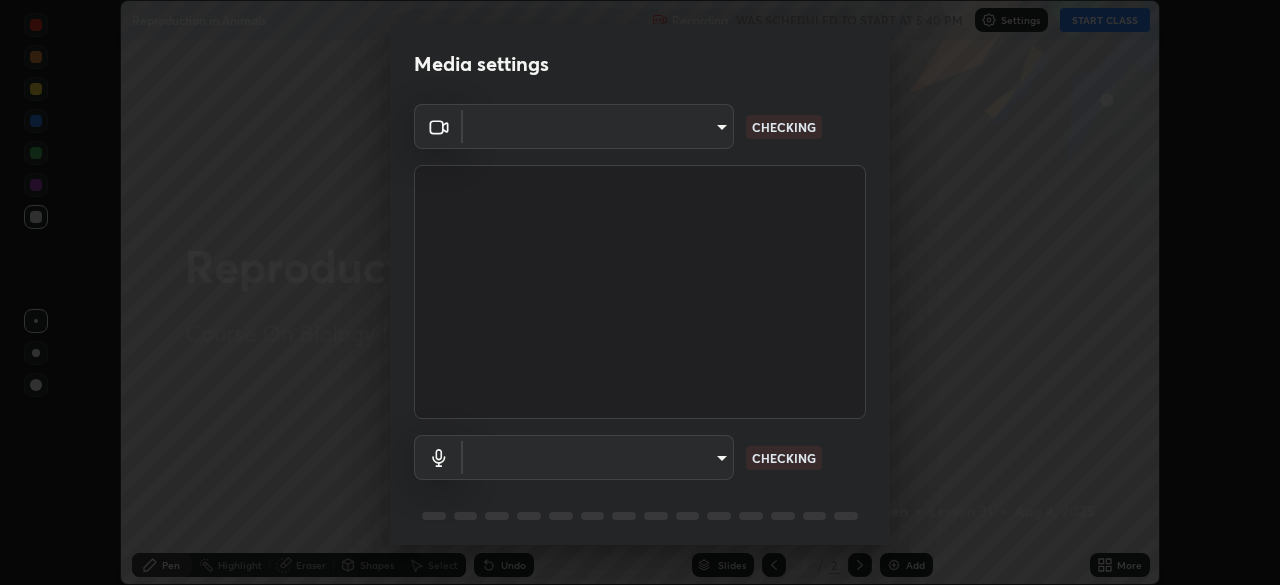 click on "Erase all Reproduction in Animals Recording WAS SCHEDULED TO START AT 5:40 PM Settings START CLASS Setting up your live class Reproduction in Animals • L31 of Course On Biology for Foundation Class VIII 1 2026-VN [PERSON] Pen Highlight Eraser Shapes Select Undo Slides 2 / 2 Add More No doubts shared Encourage your learners to ask a doubt for better clarity Report an issue Reason for reporting Buffering Chat not working Audio - Video sync issue Educator video quality low ​ Attach an image Report Media settings ​ CHECKING ​ CHECKING 1 / 5 Next" at bounding box center [640, 292] 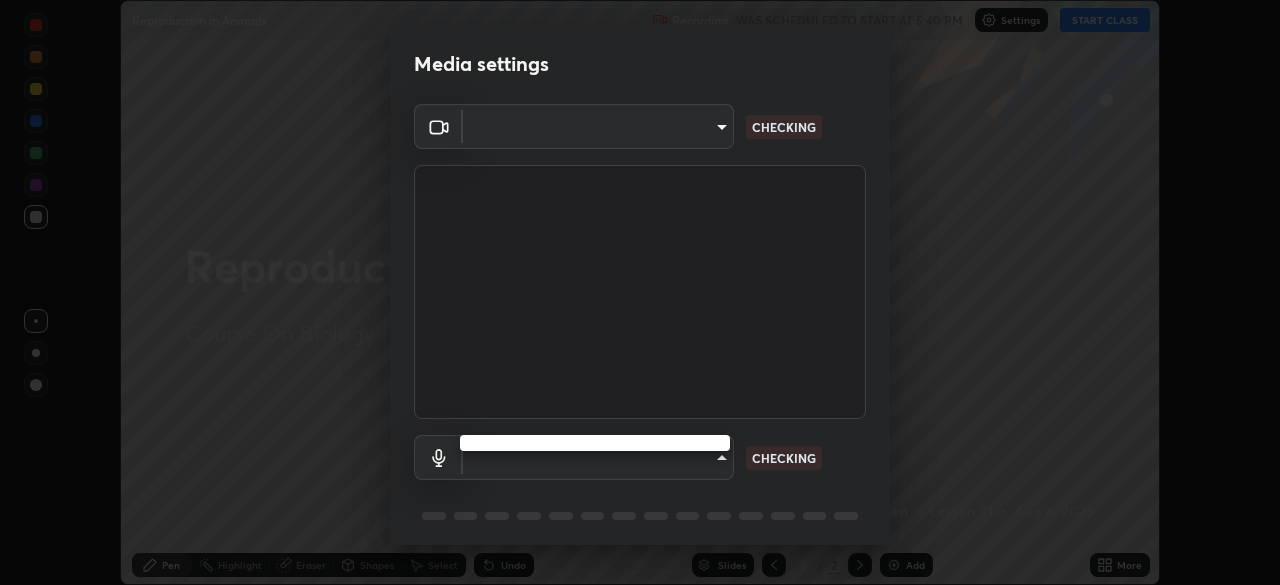 type on "e74ca63ae388f954bfaf6653c56e5440299f2e2585bfa252c10ec08d26b876d3" 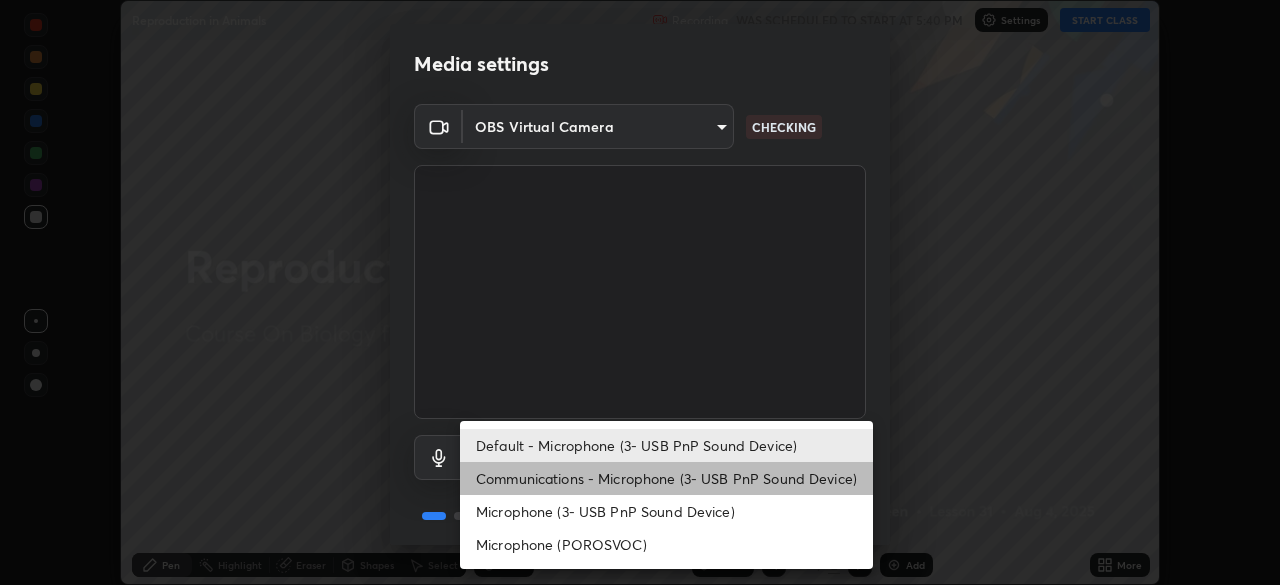 click on "Communications - Microphone (3- USB PnP Sound Device)" at bounding box center (666, 478) 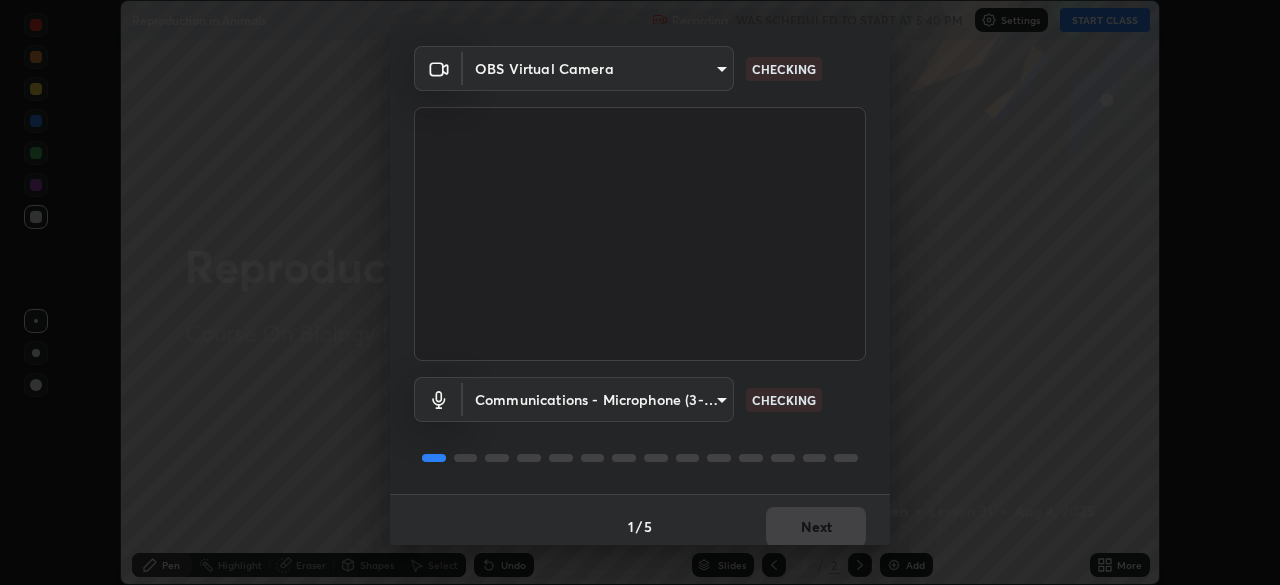 scroll, scrollTop: 71, scrollLeft: 0, axis: vertical 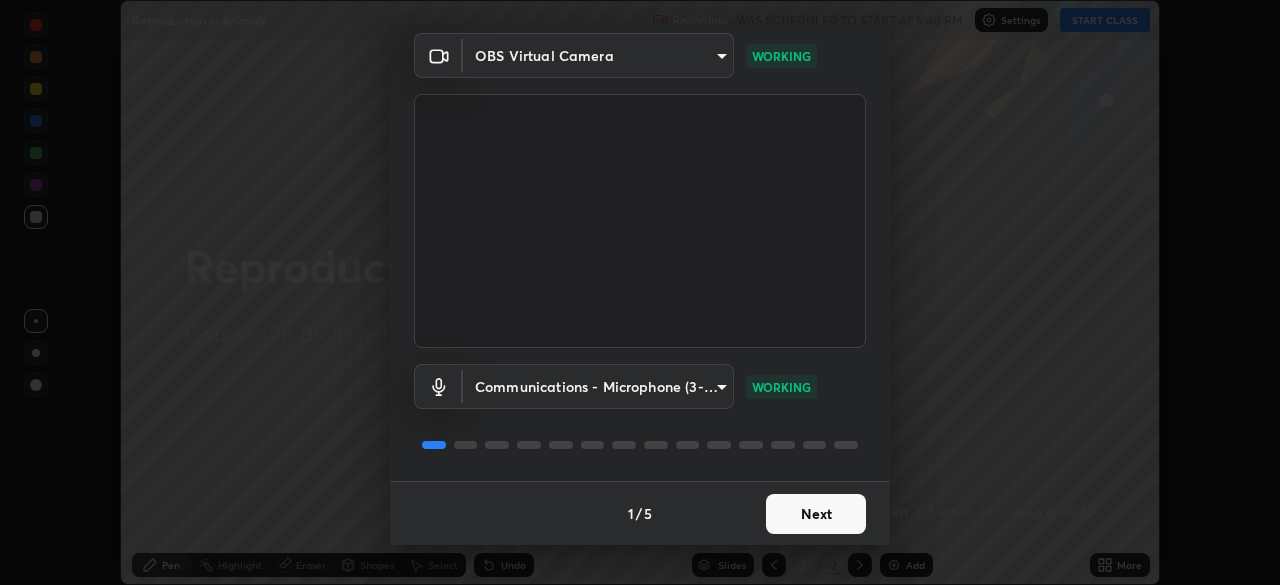 click on "Next" at bounding box center [816, 514] 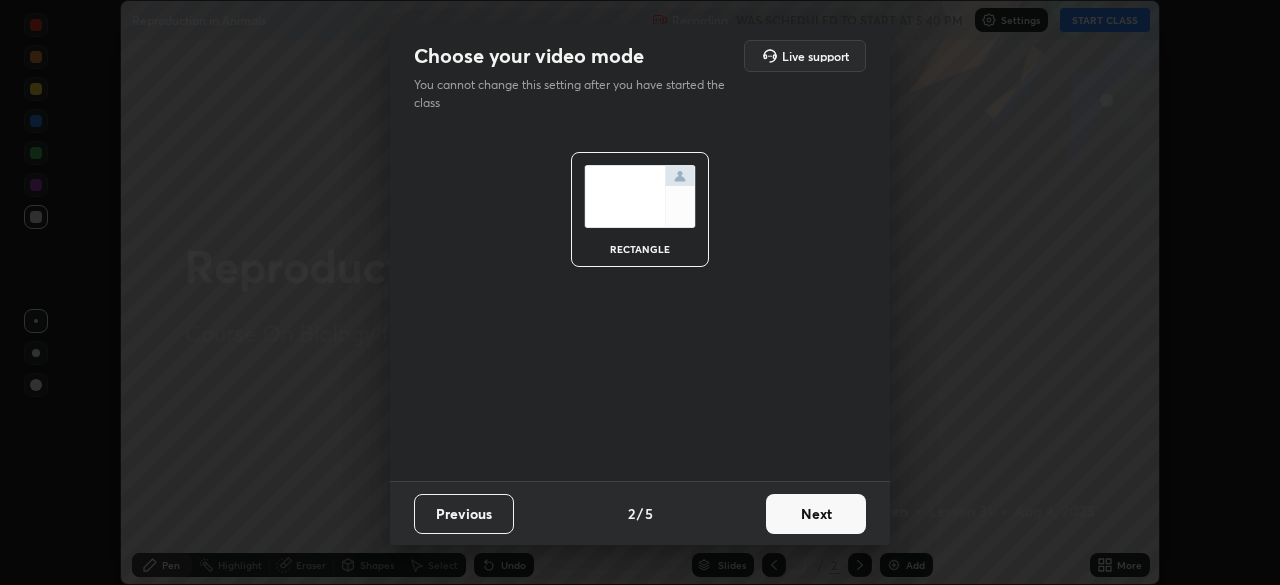 click on "Next" at bounding box center [816, 514] 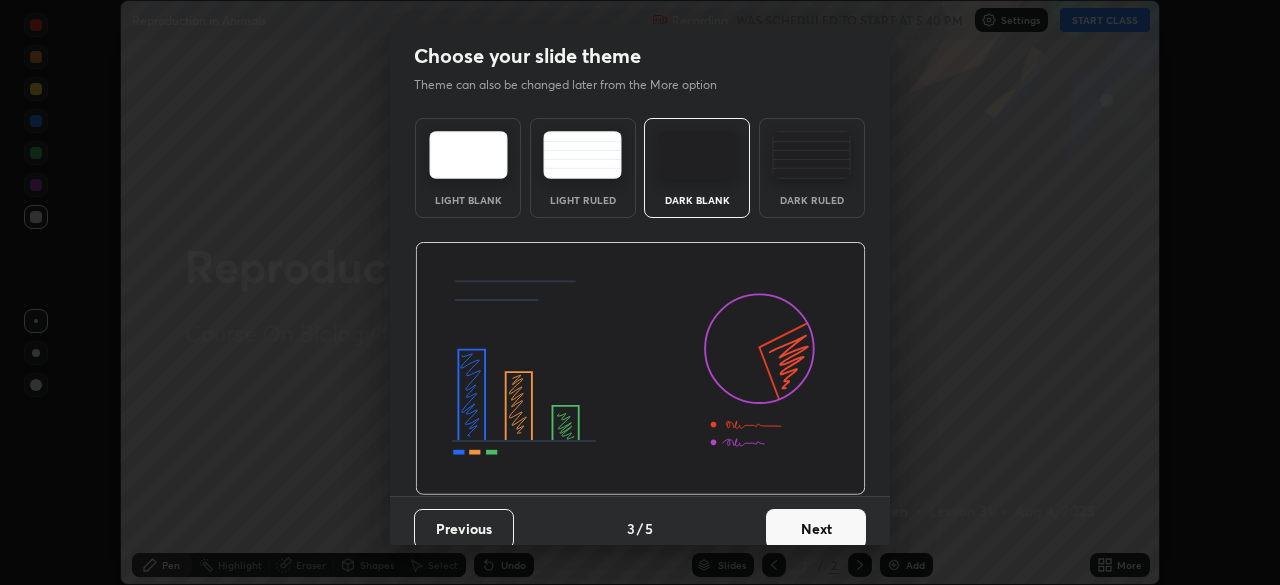 click on "Next" at bounding box center (816, 529) 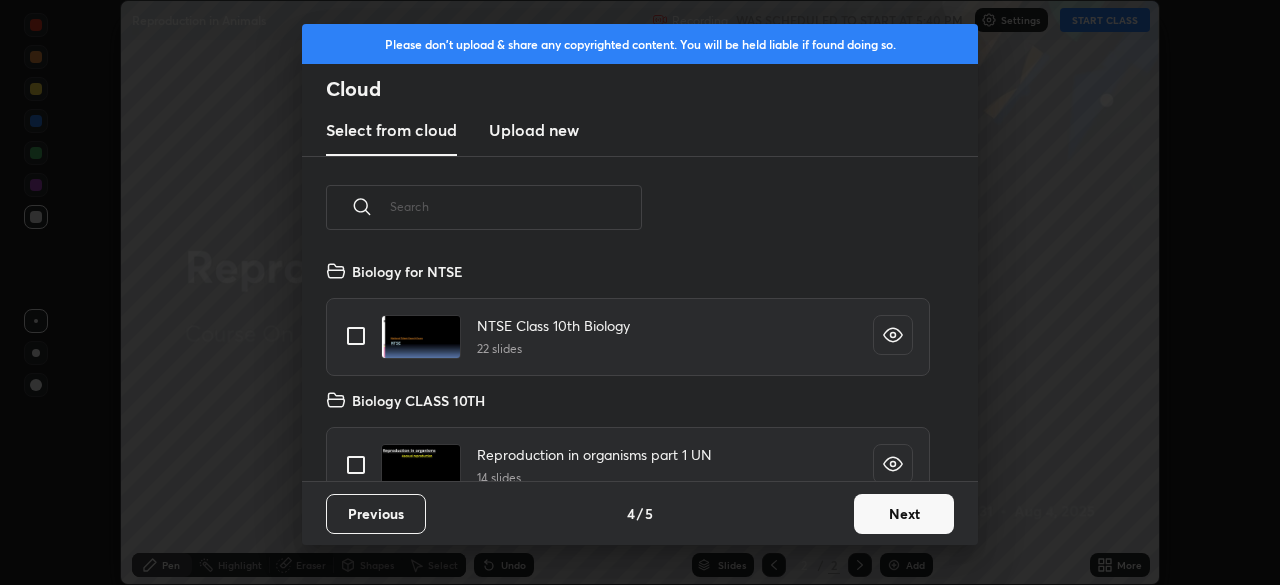 scroll, scrollTop: 7, scrollLeft: 11, axis: both 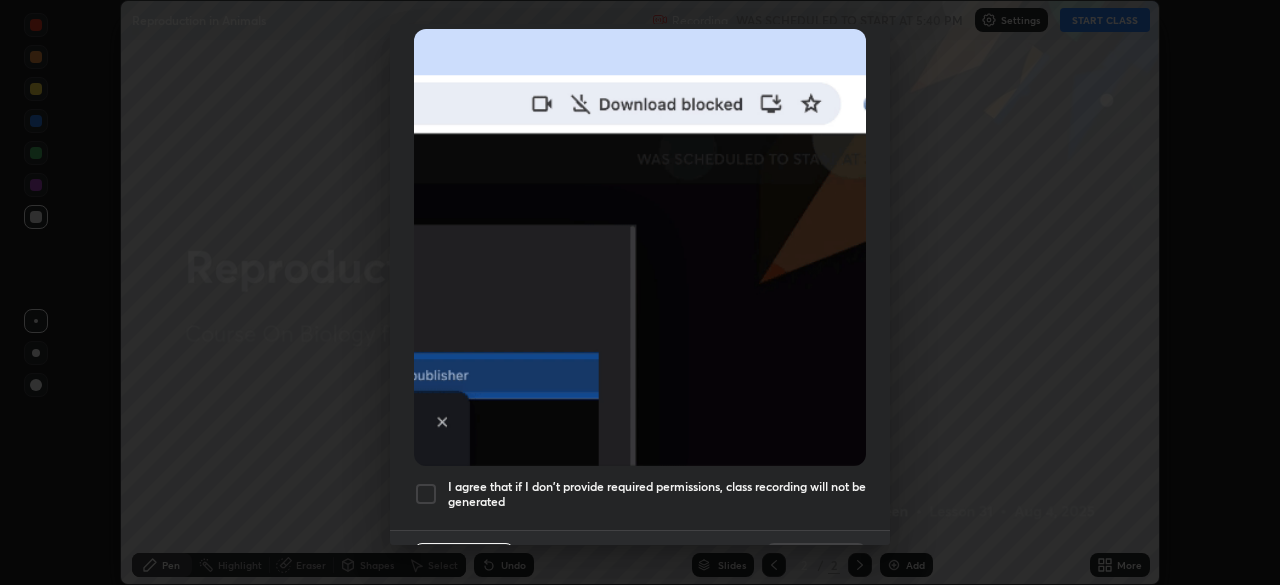 click on "I agree that if I don't provide required permissions, class recording will not be generated" at bounding box center (657, 494) 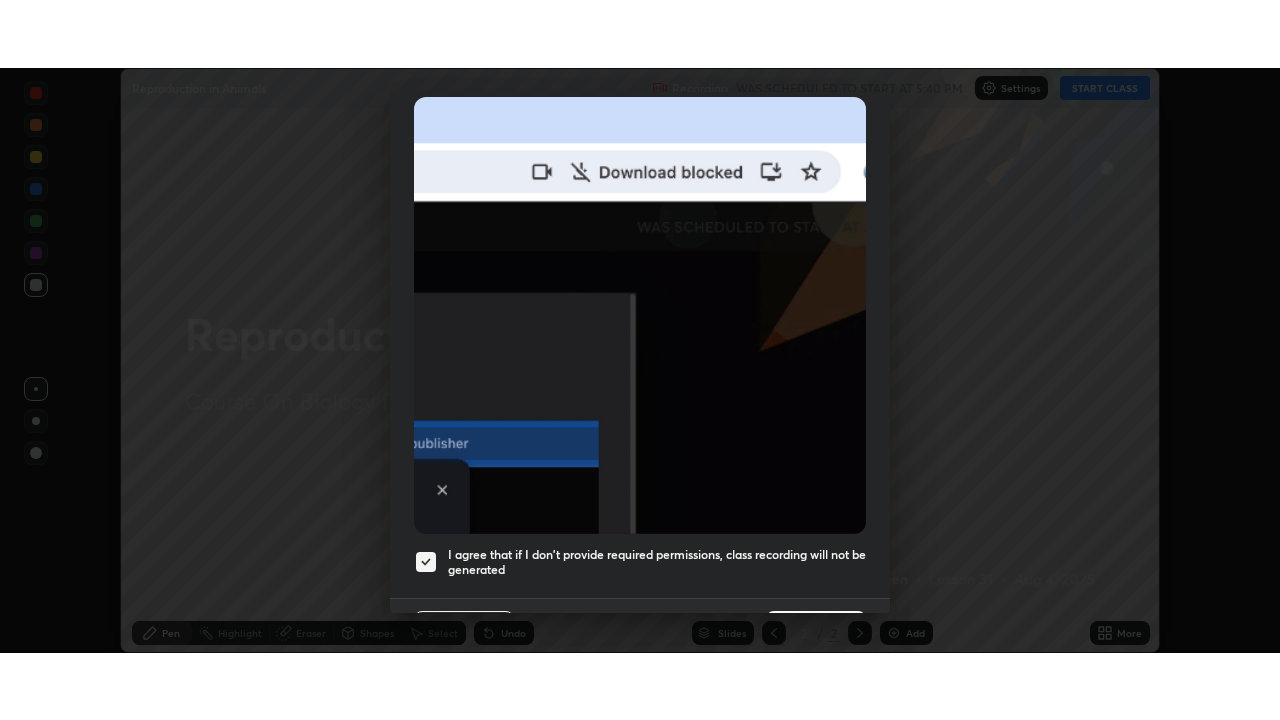 scroll, scrollTop: 479, scrollLeft: 0, axis: vertical 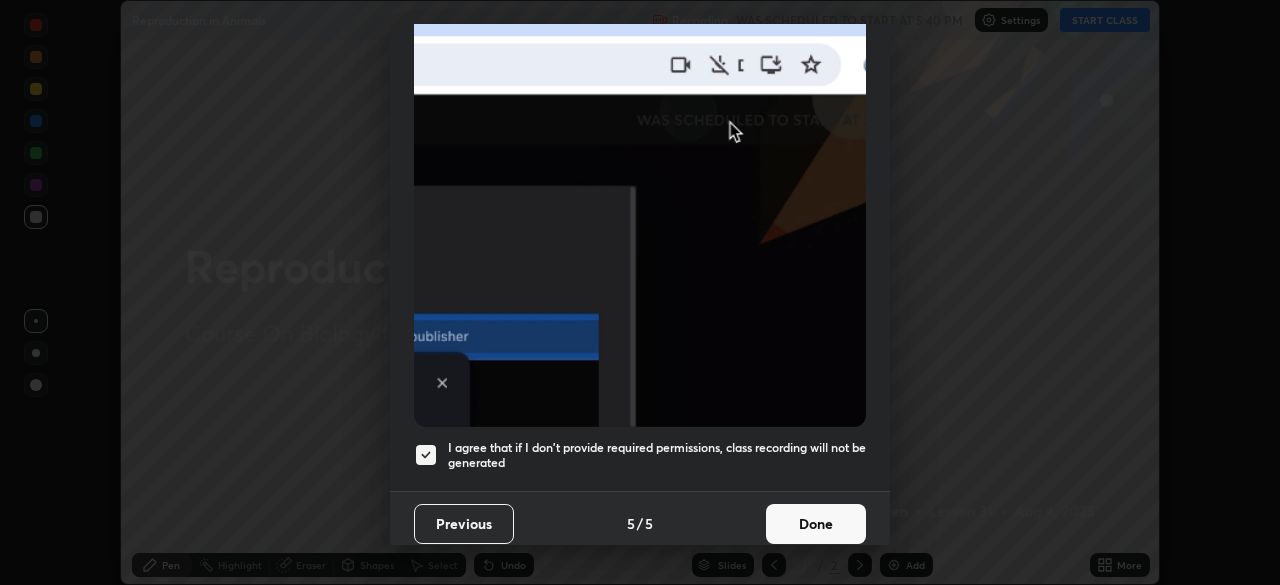 click on "Done" at bounding box center [816, 524] 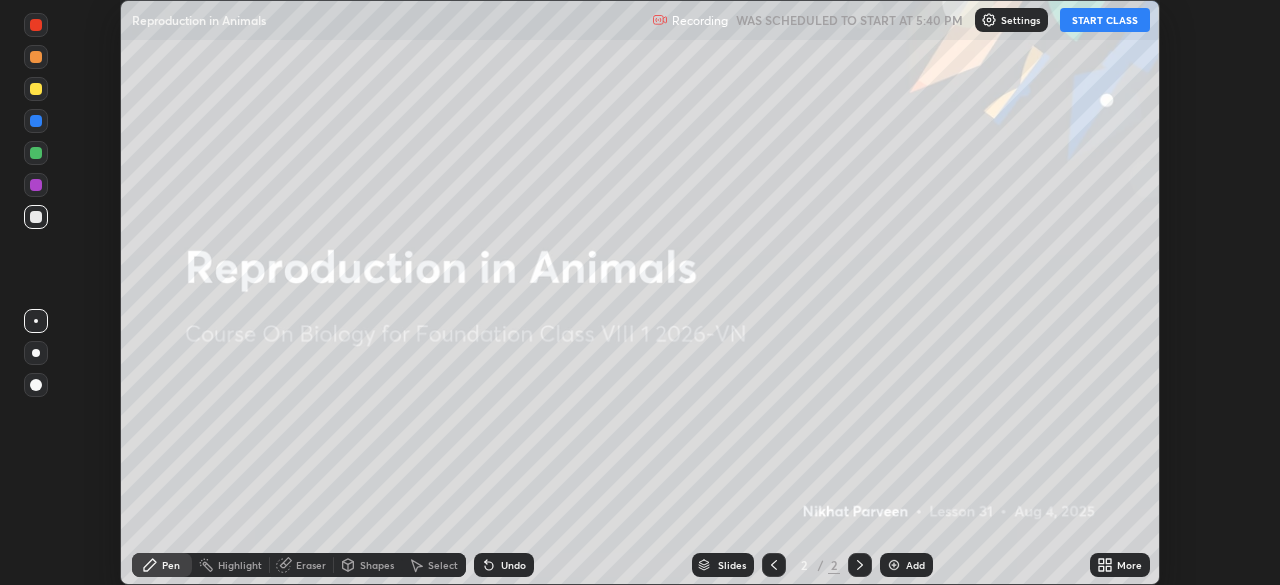 click on "START CLASS" at bounding box center (1105, 20) 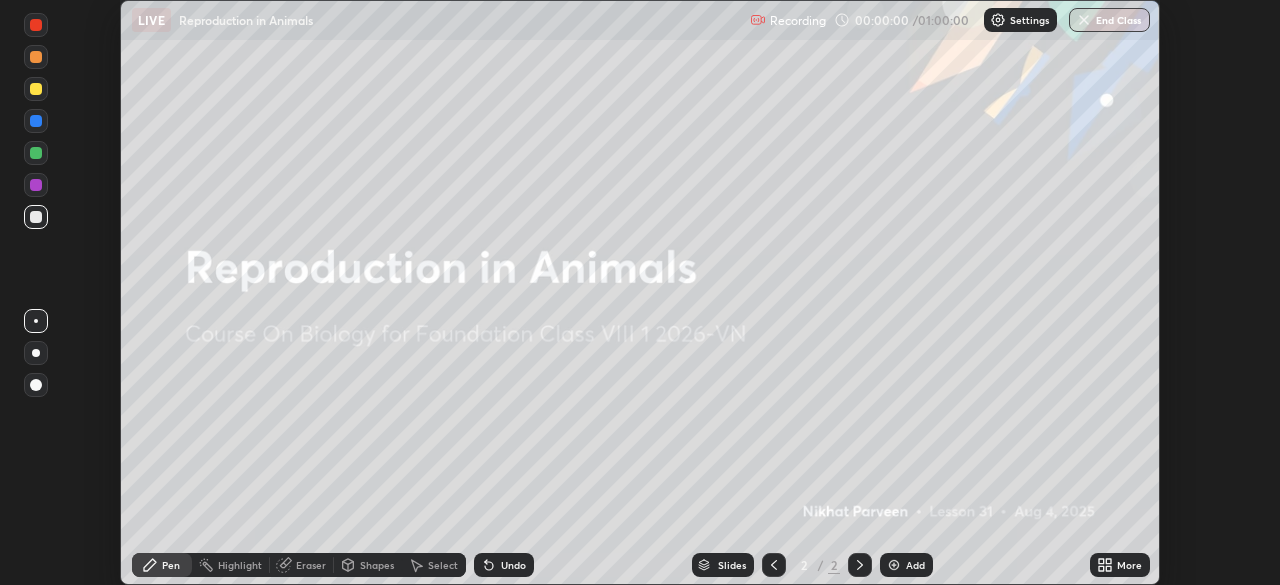 click 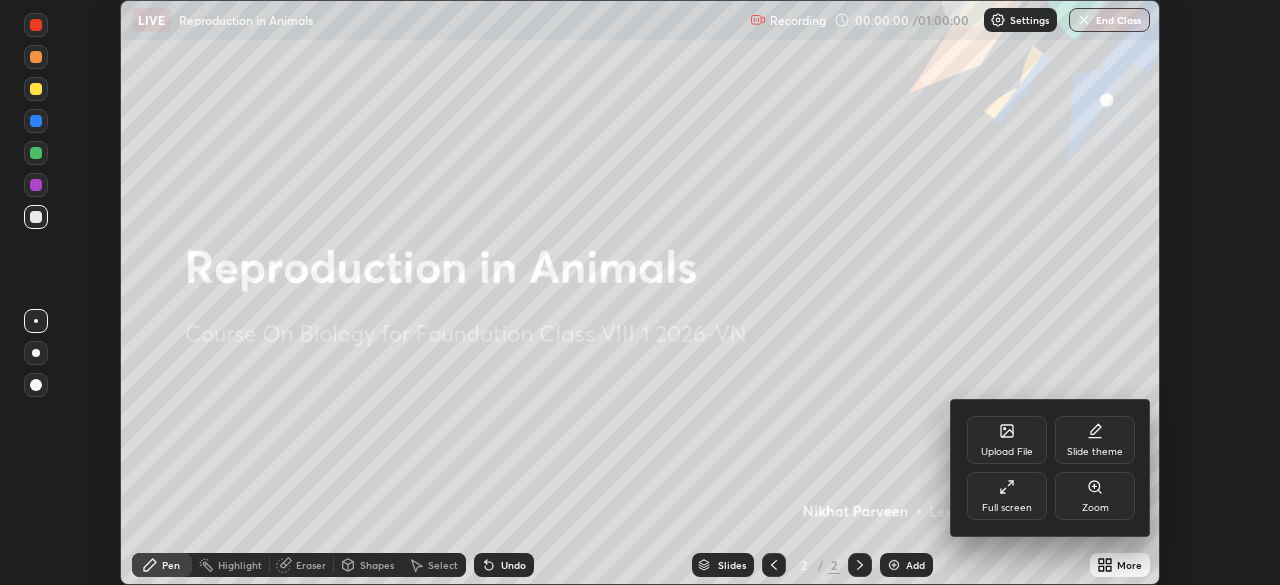 click on "Full screen" at bounding box center (1007, 508) 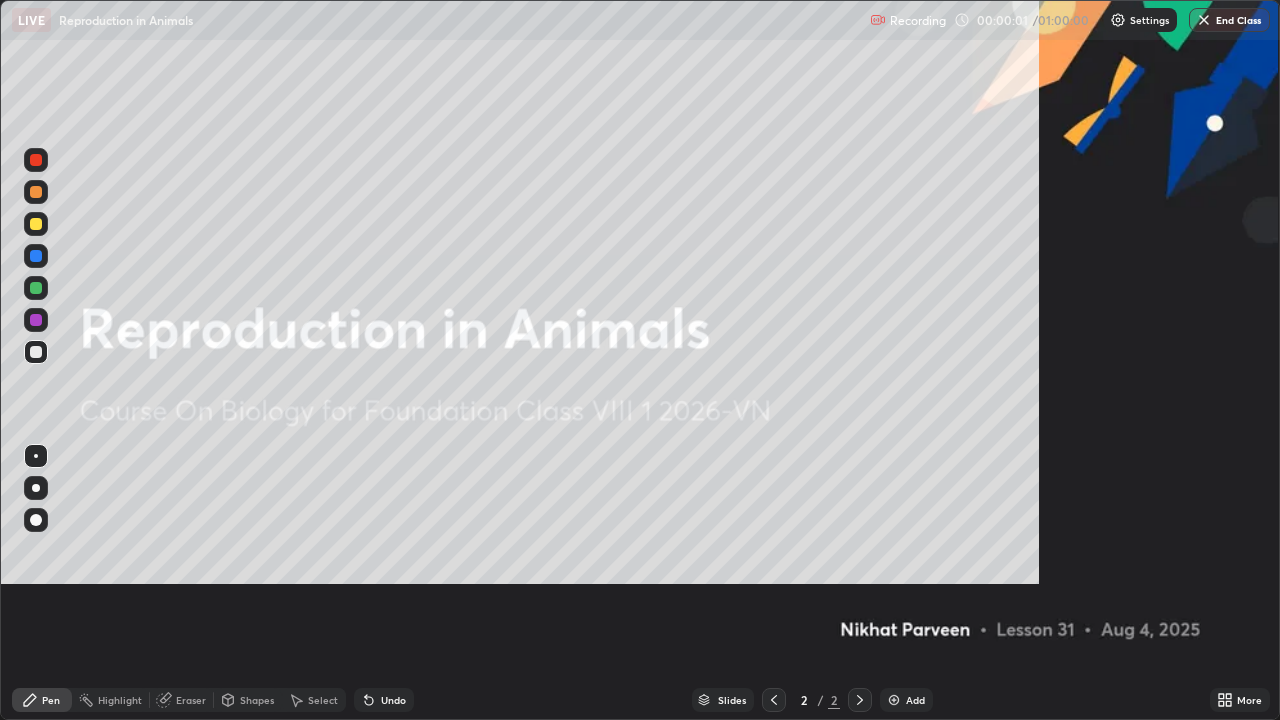 scroll, scrollTop: 99280, scrollLeft: 98720, axis: both 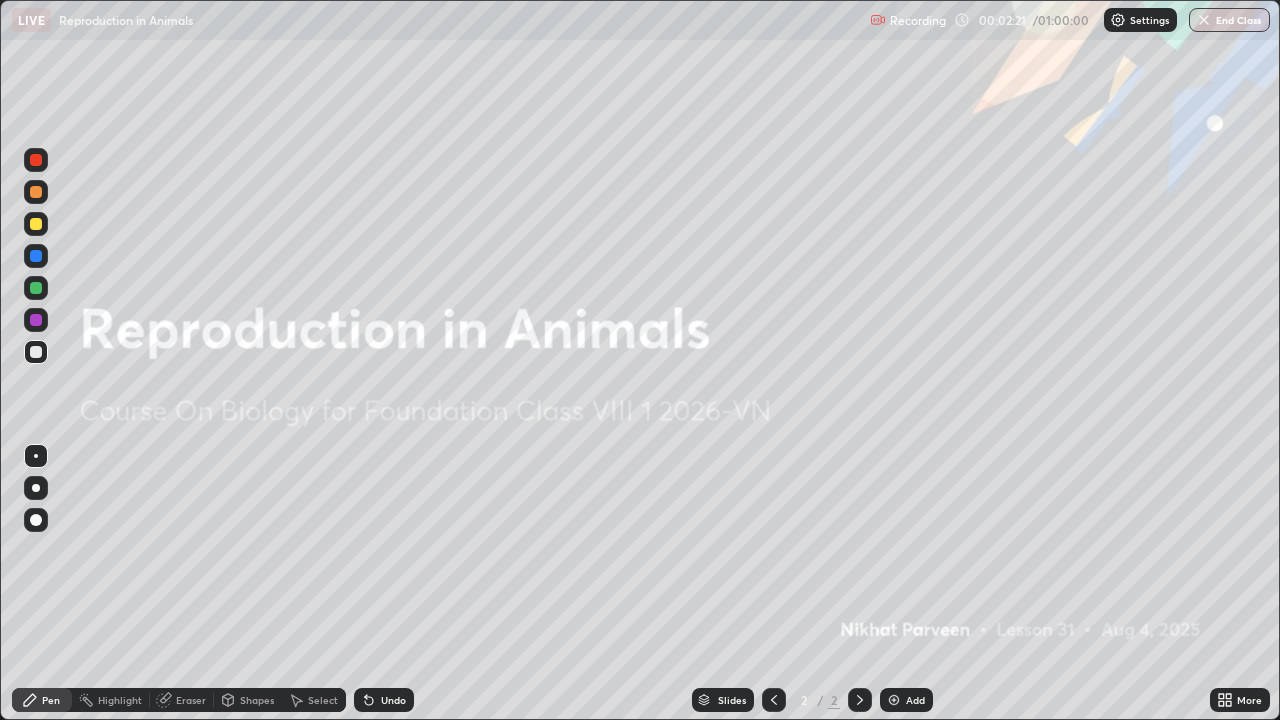 click on "More" at bounding box center [1249, 700] 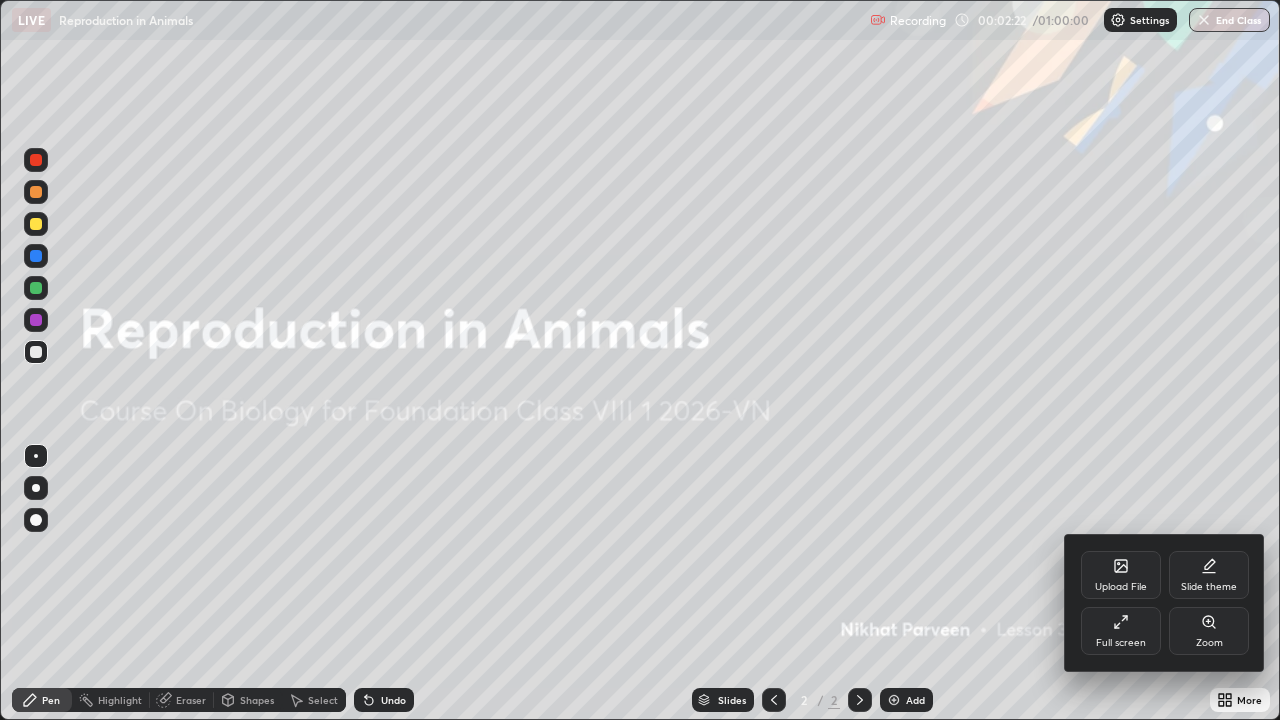 click 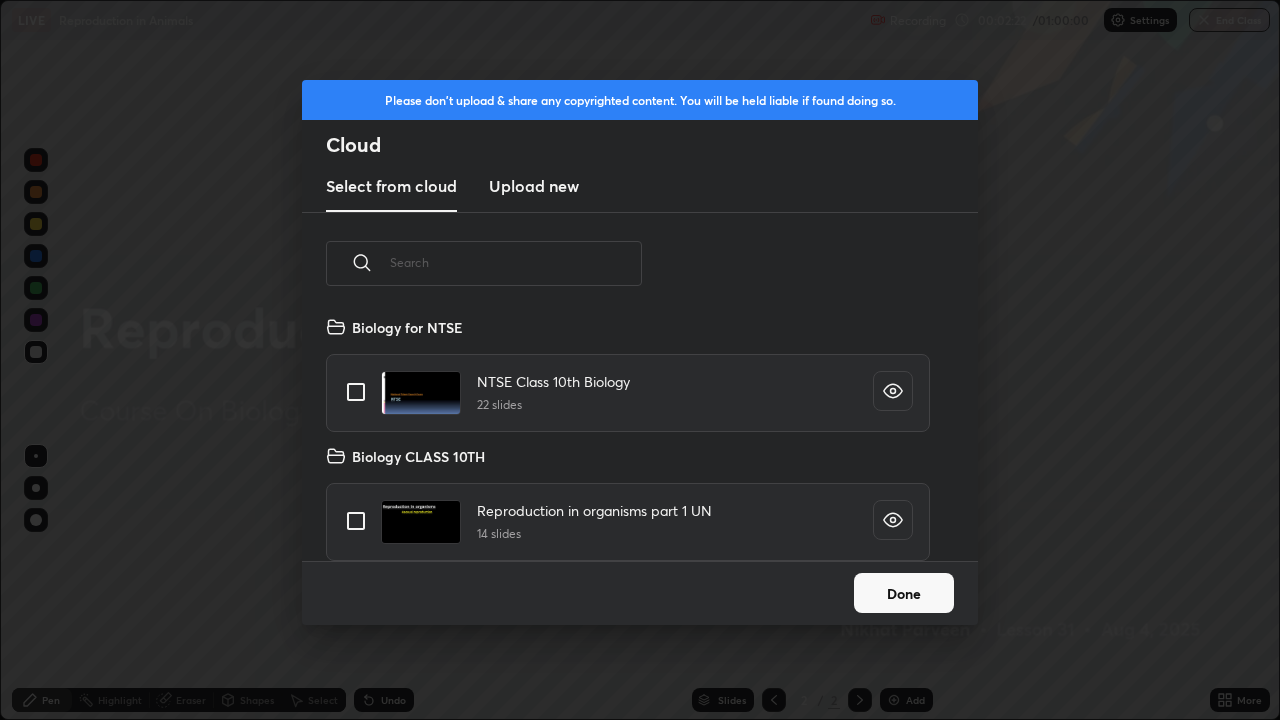scroll, scrollTop: 7, scrollLeft: 11, axis: both 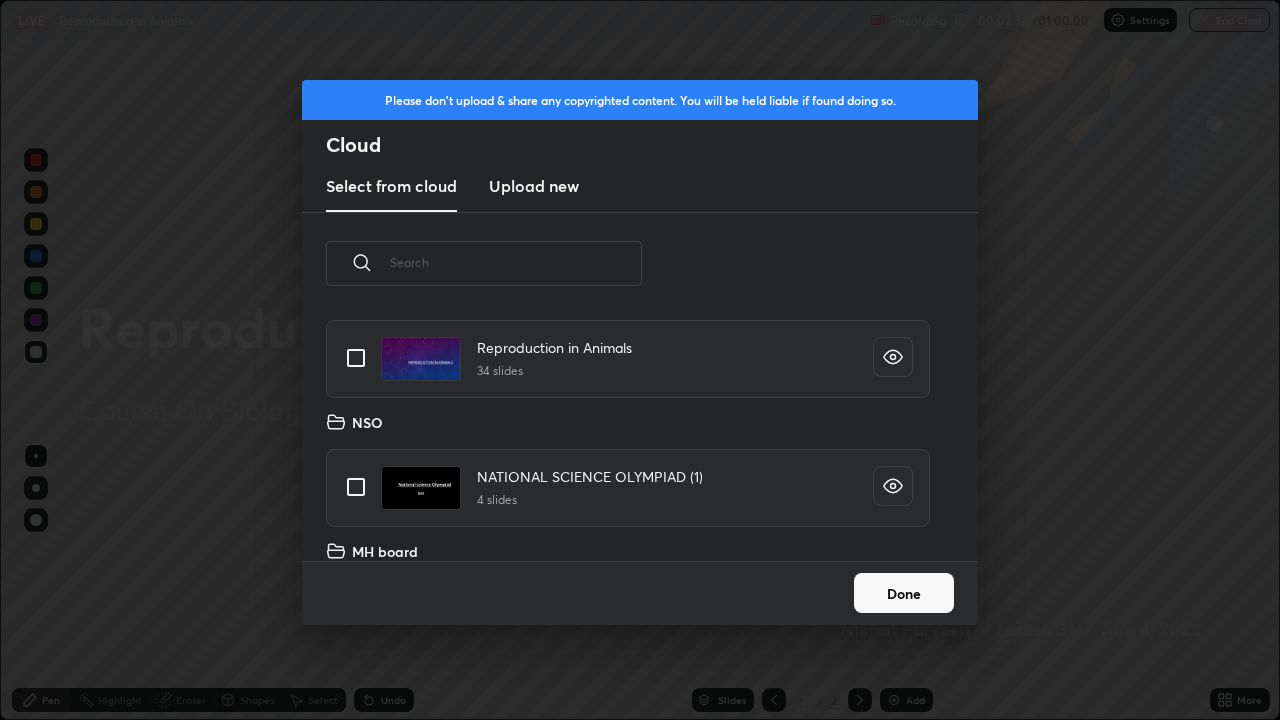 click at bounding box center (356, 358) 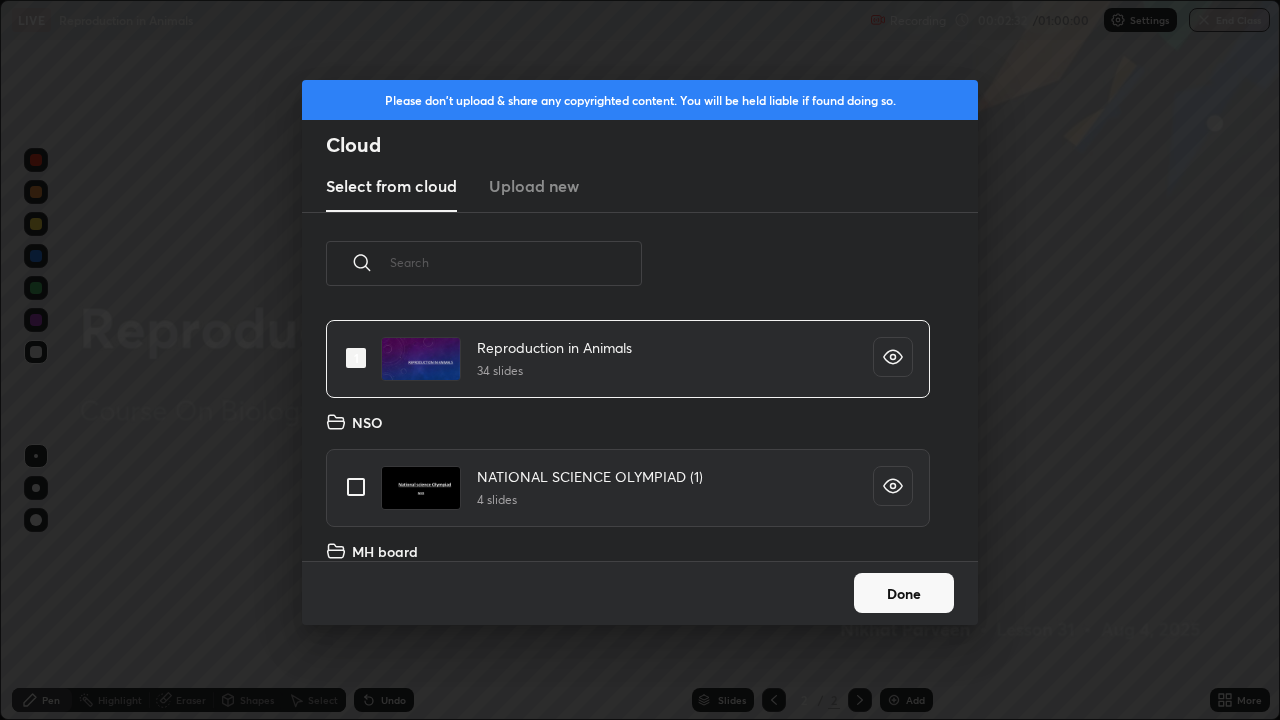 click on "Done" at bounding box center [904, 593] 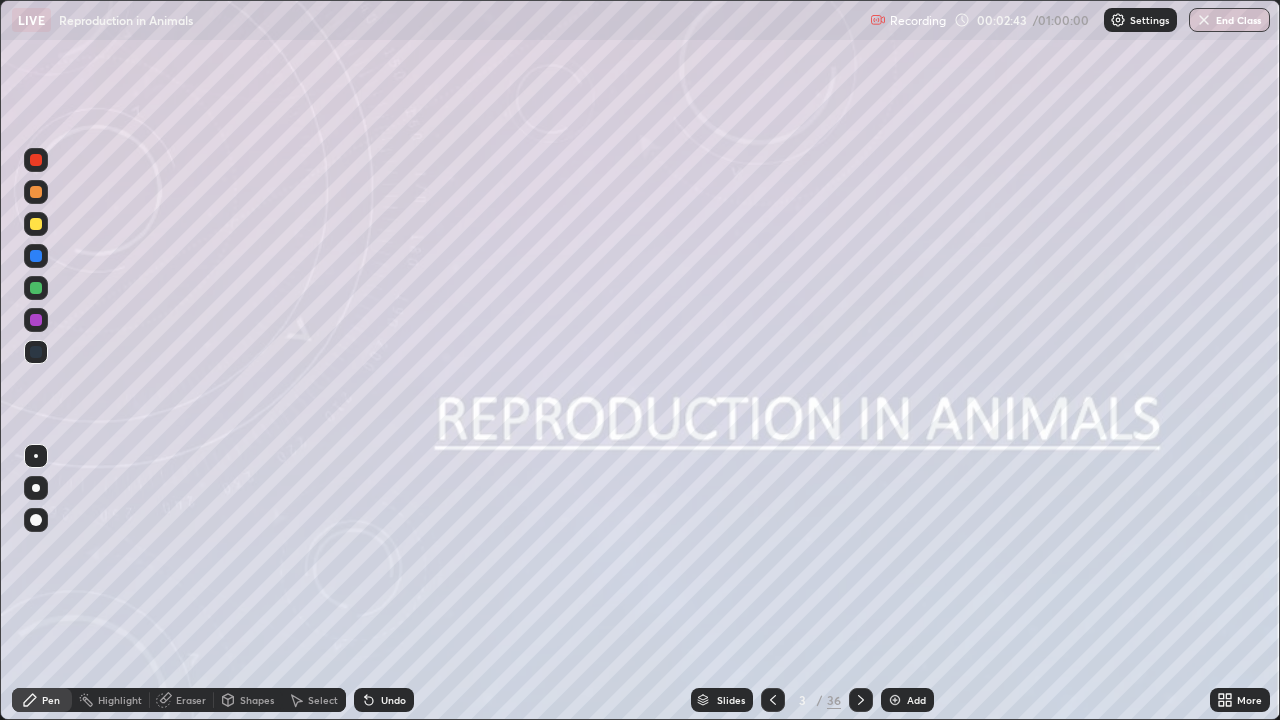 click at bounding box center (861, 700) 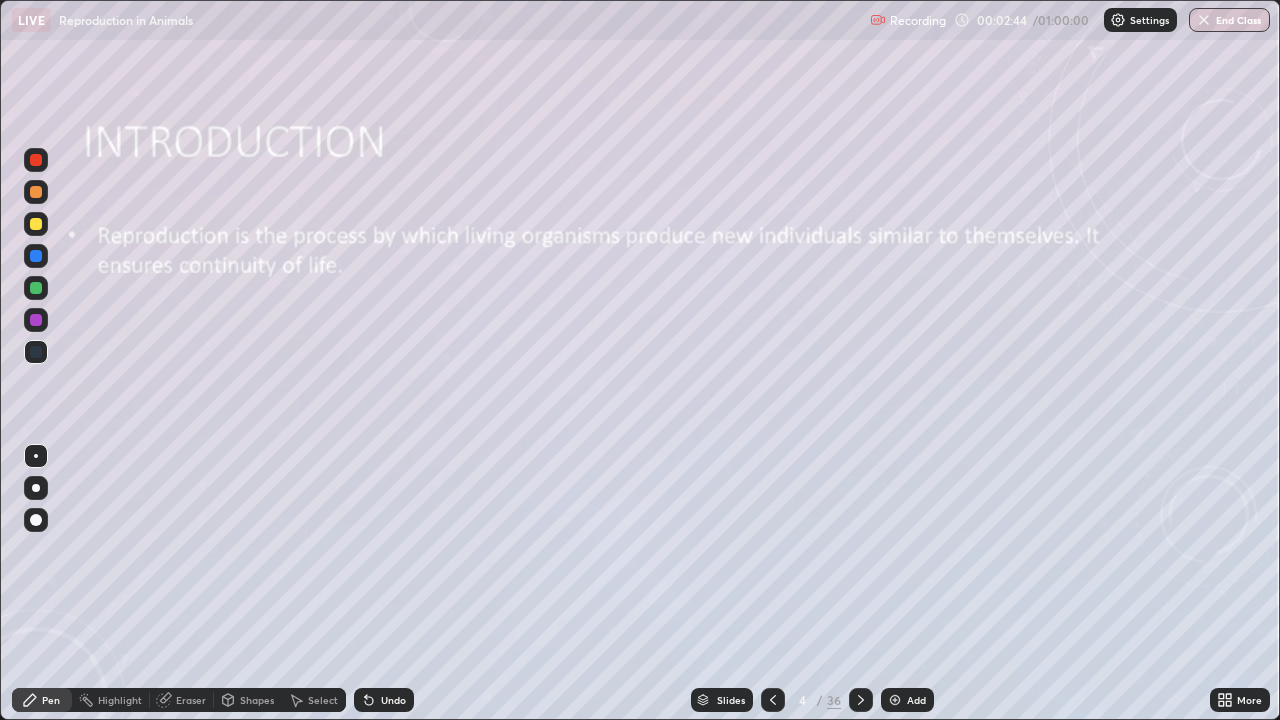 click 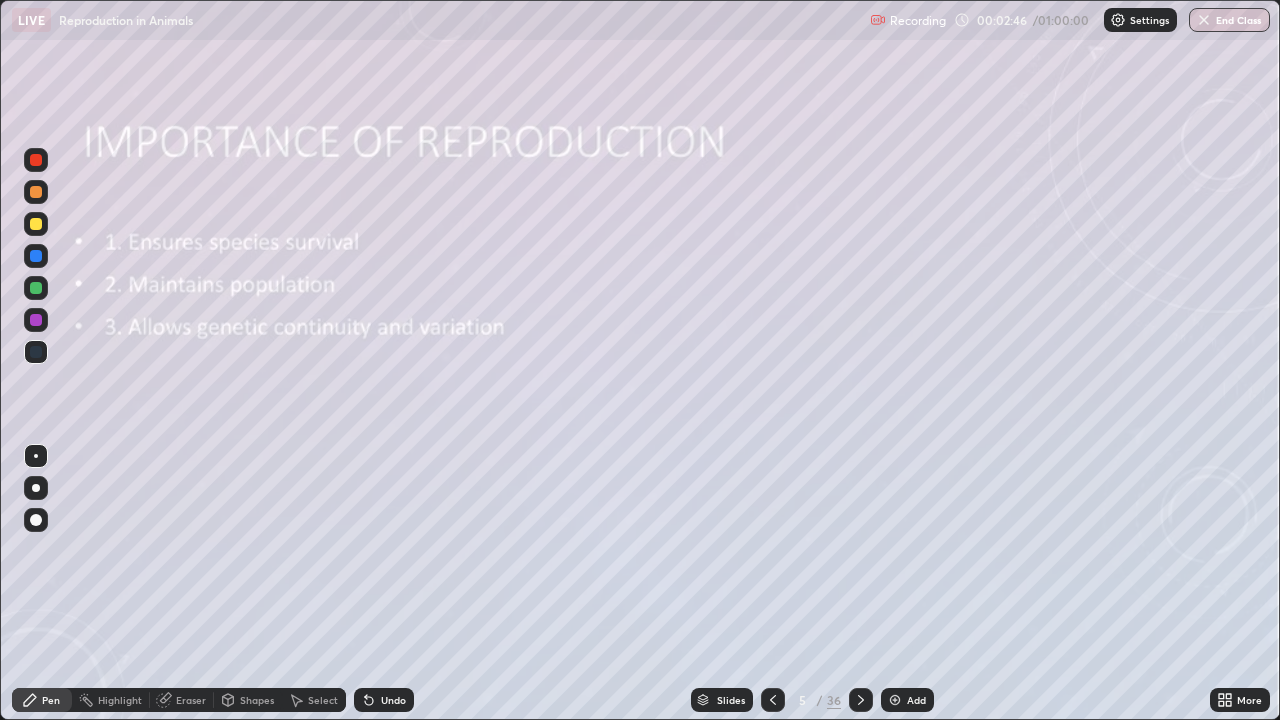 click 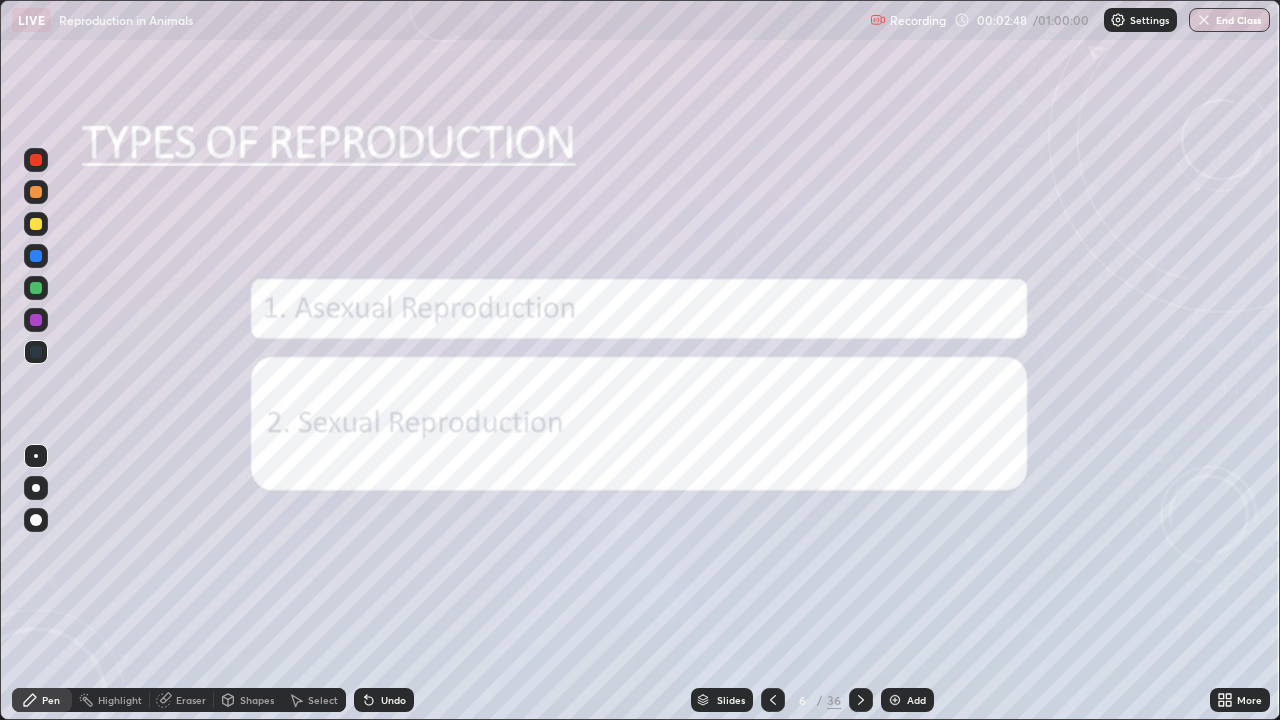 click 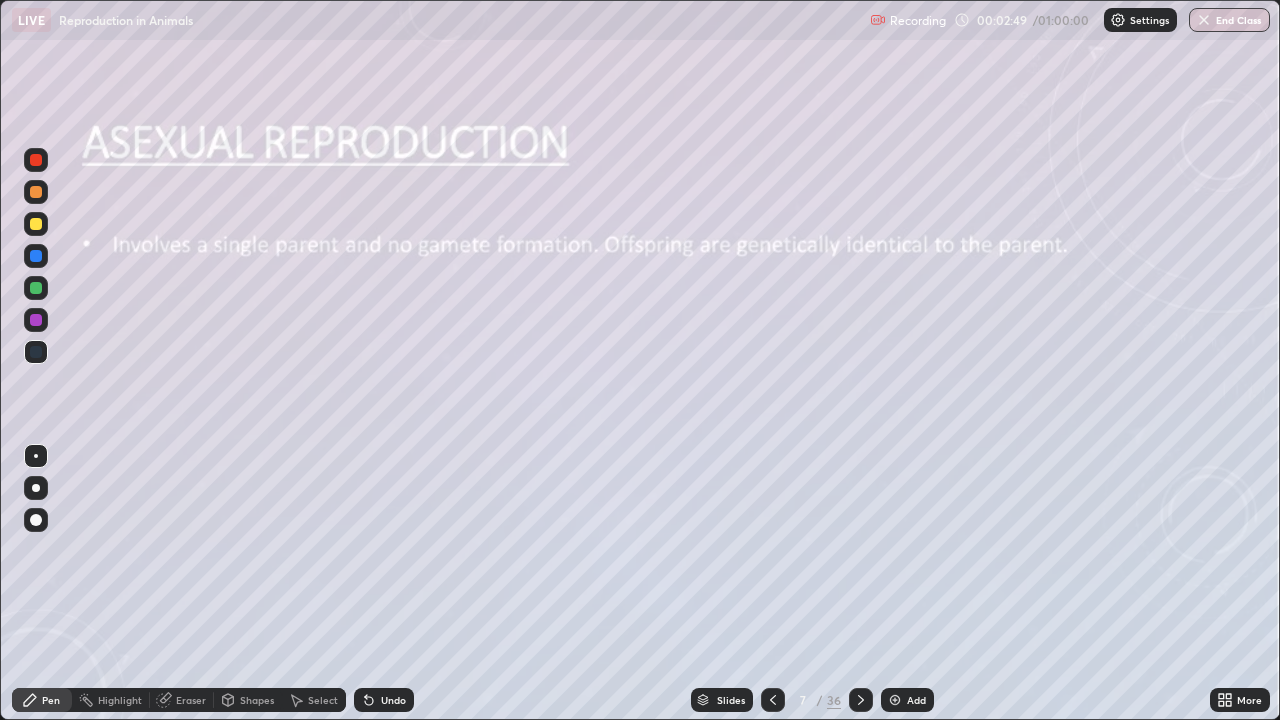 click 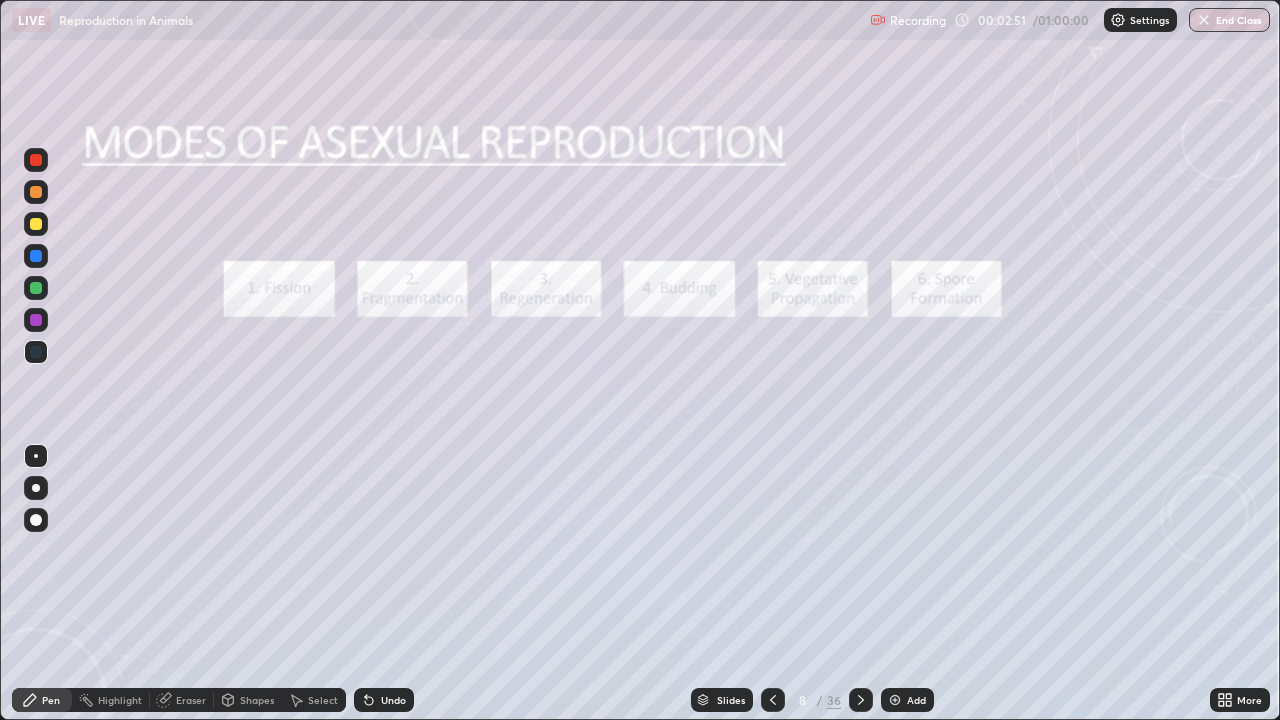 click 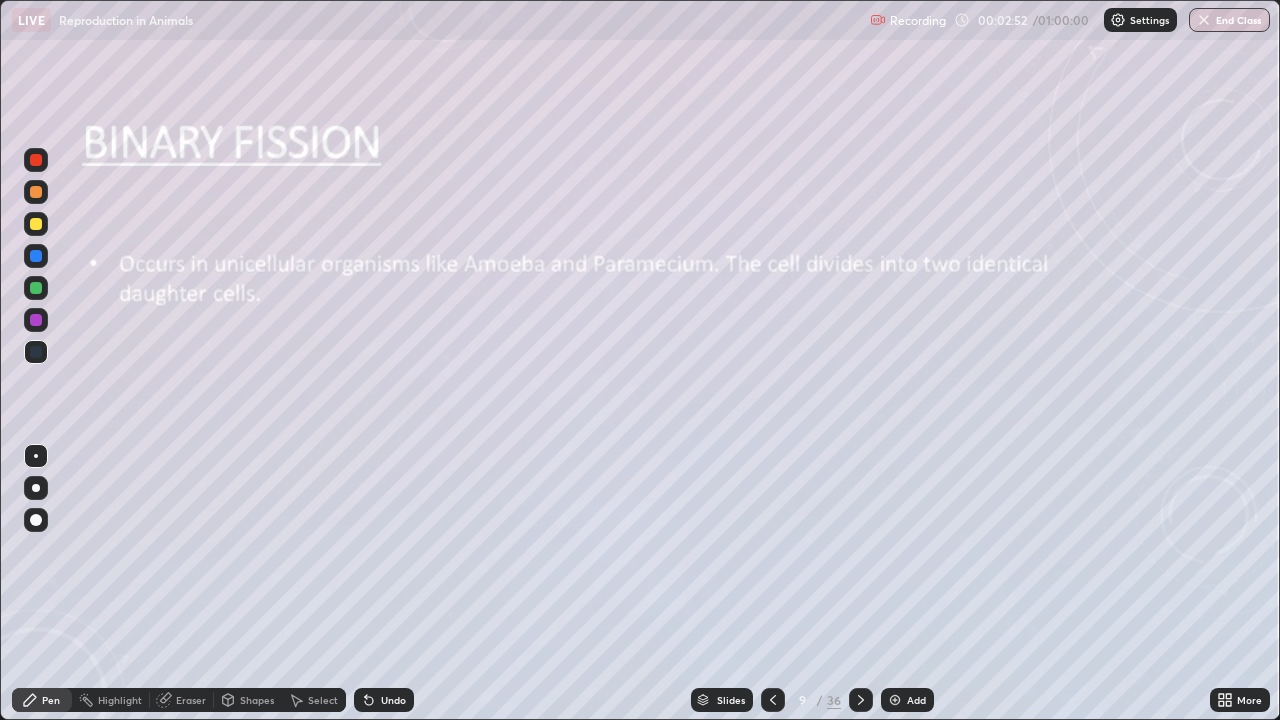 click 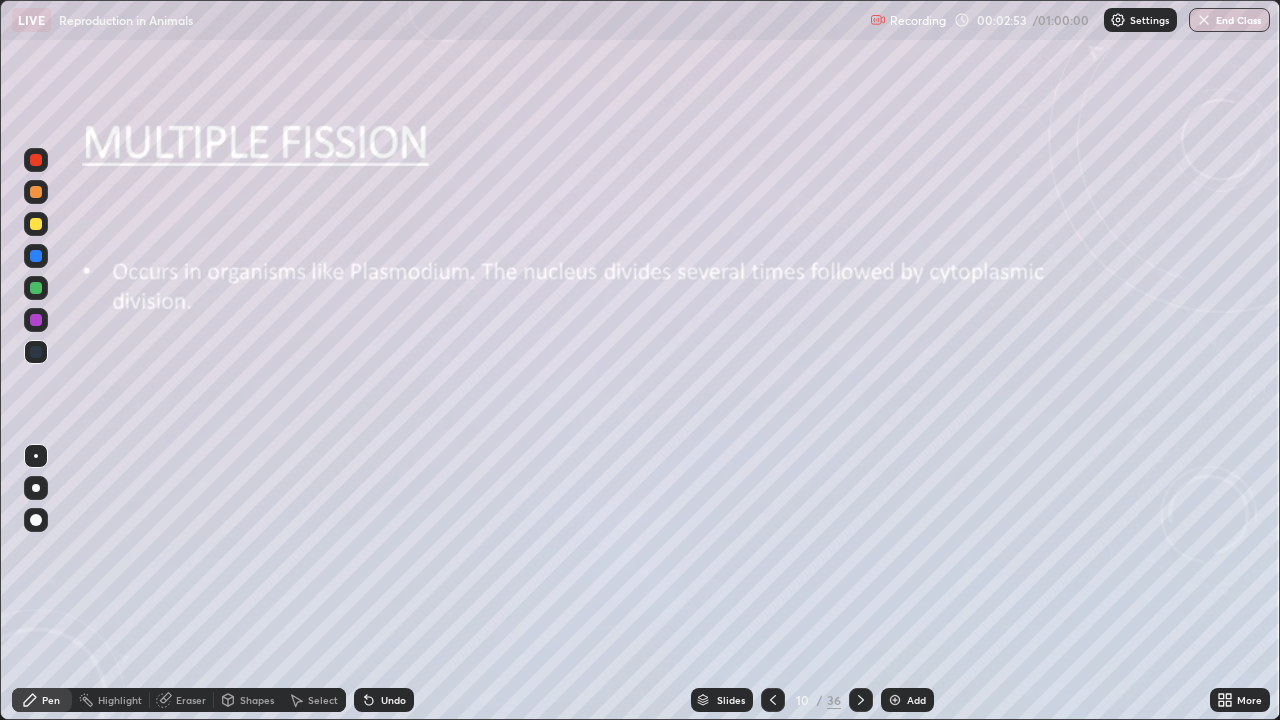 click 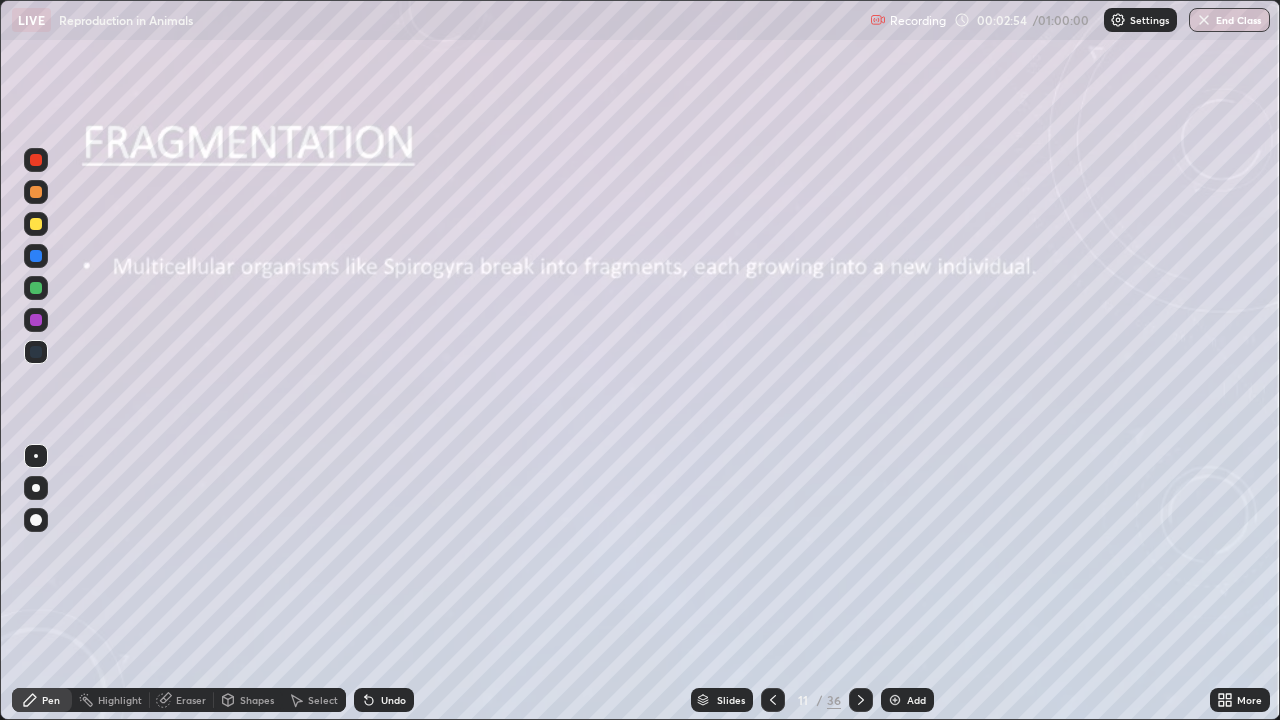 click 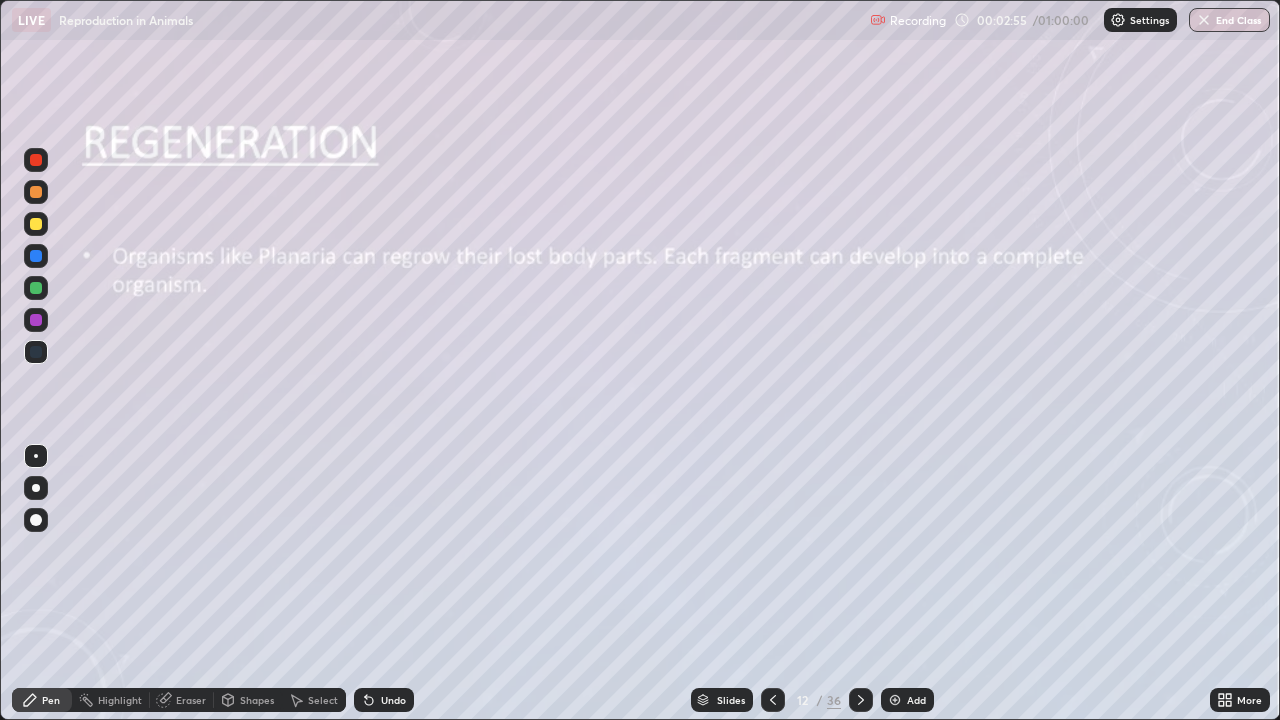 click 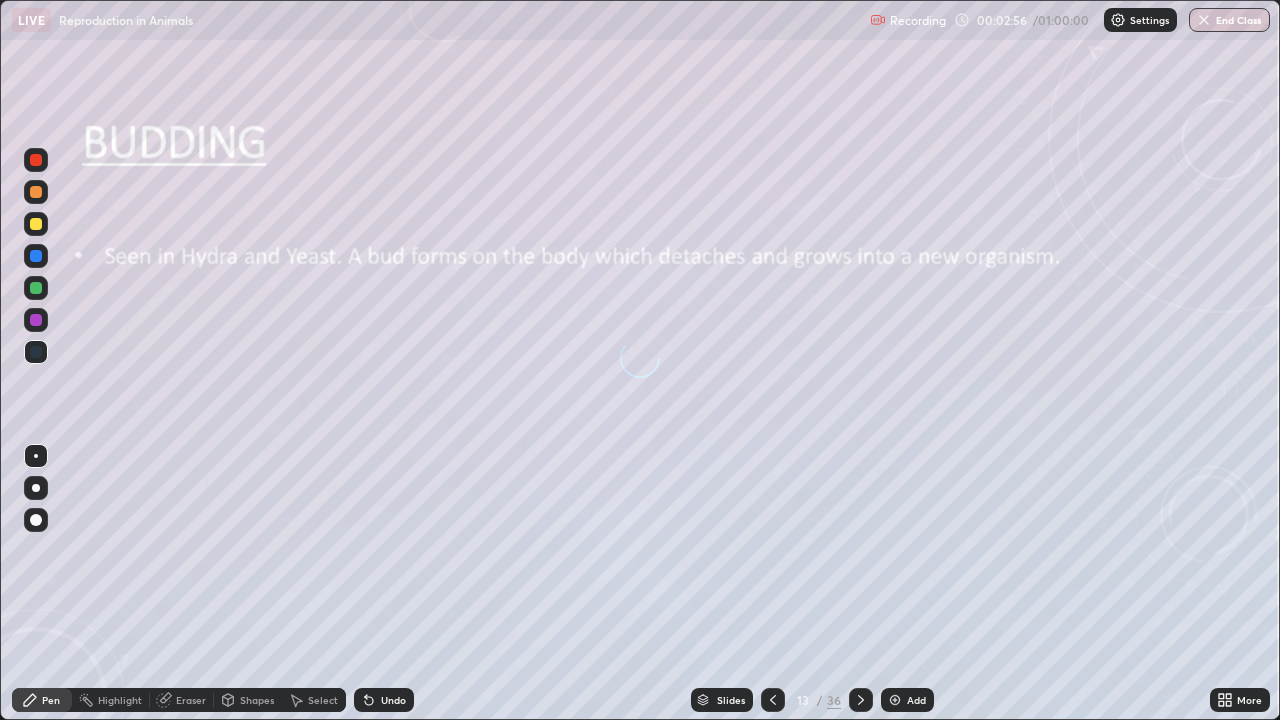click at bounding box center (773, 700) 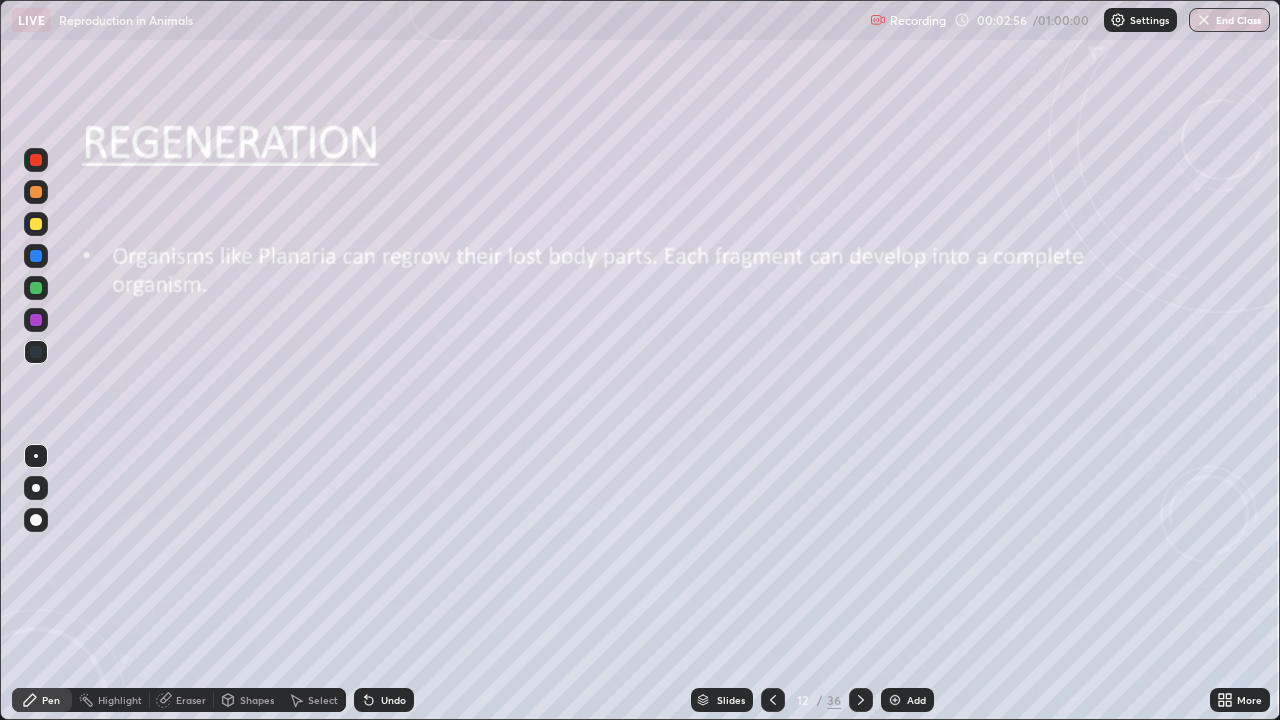 click 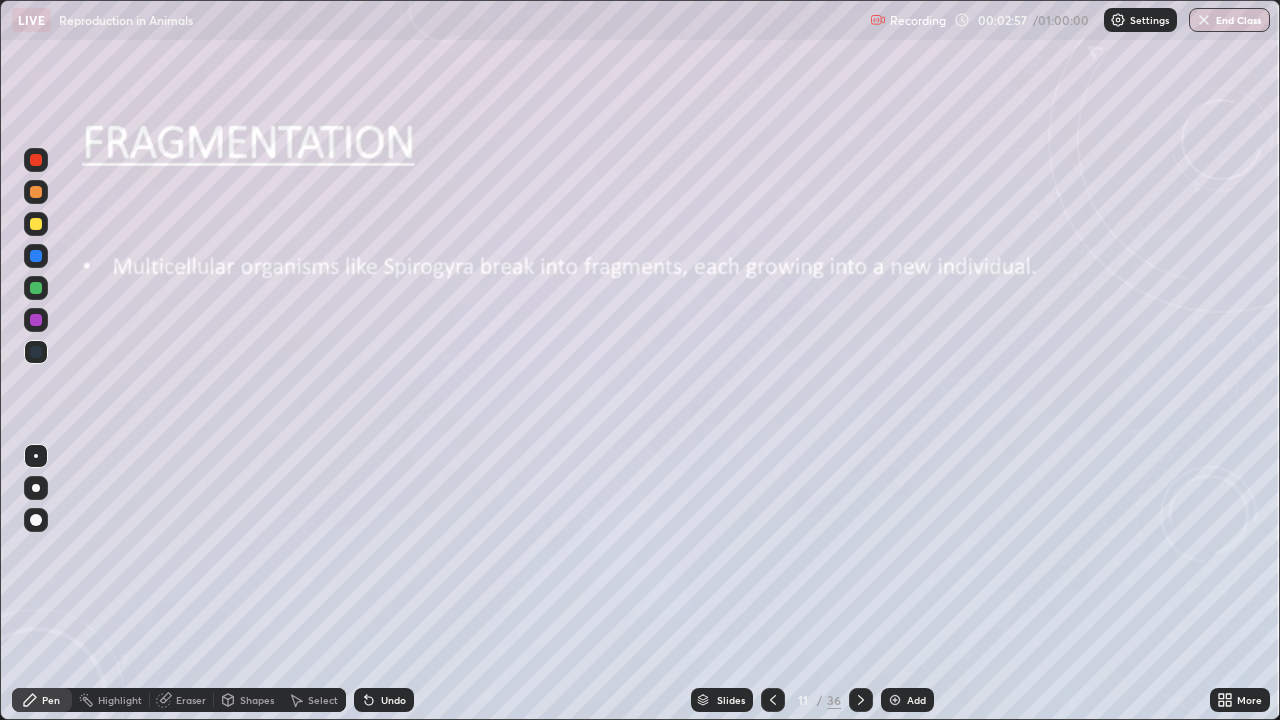 click 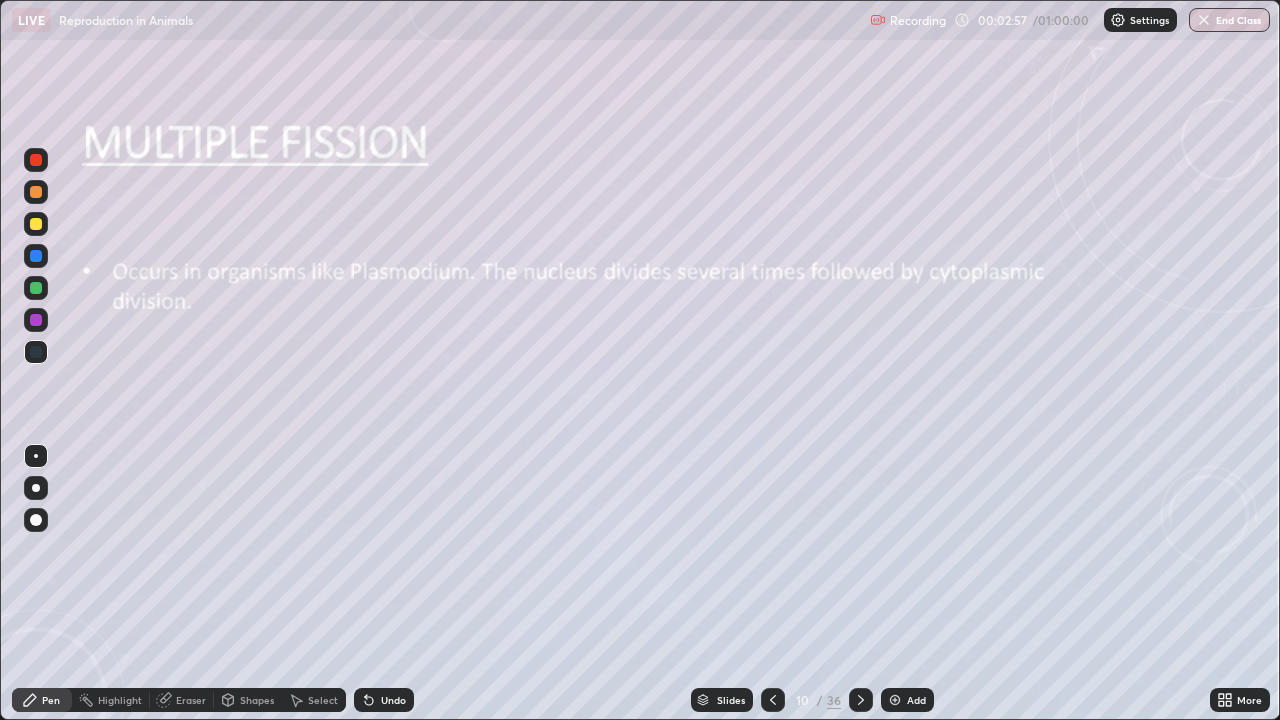 click 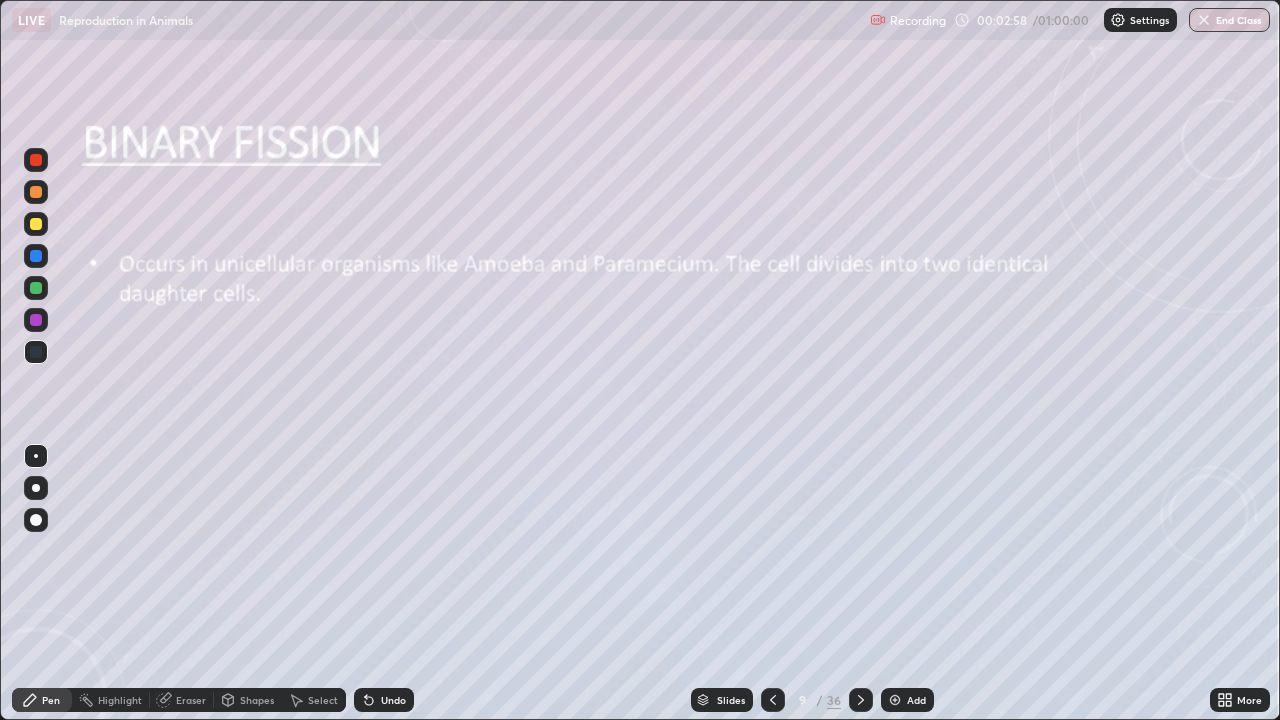 click 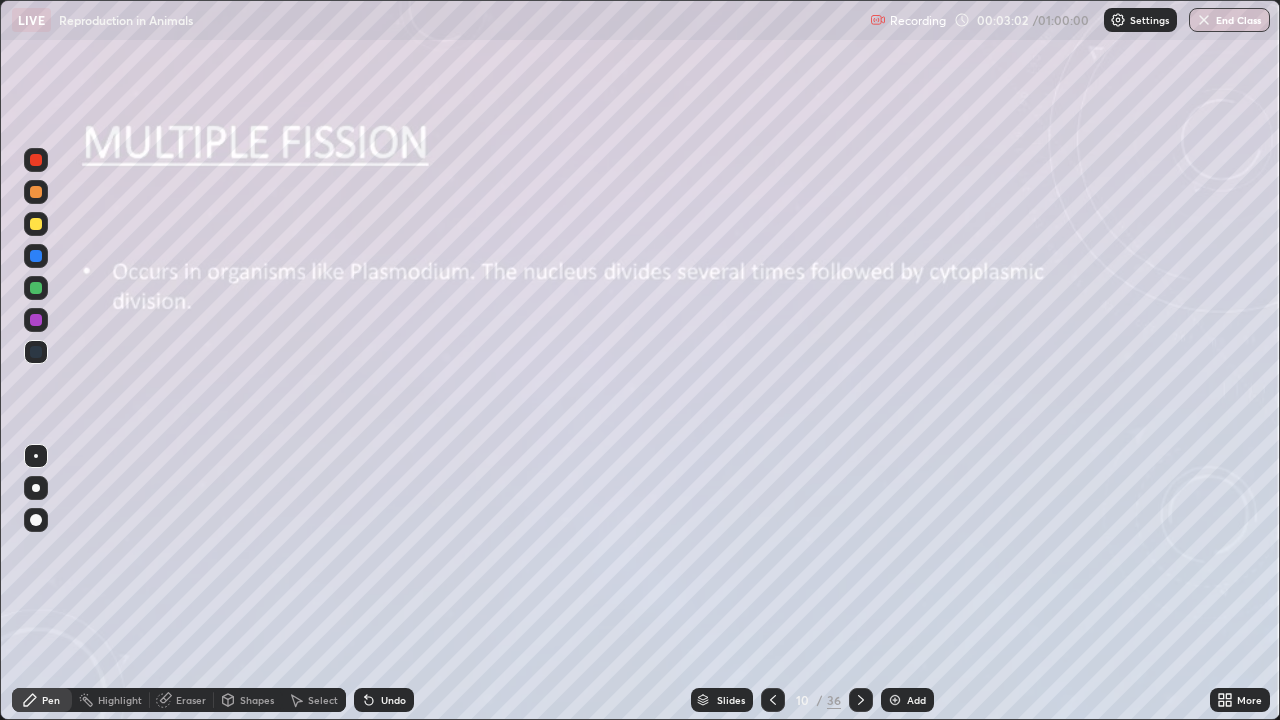 click 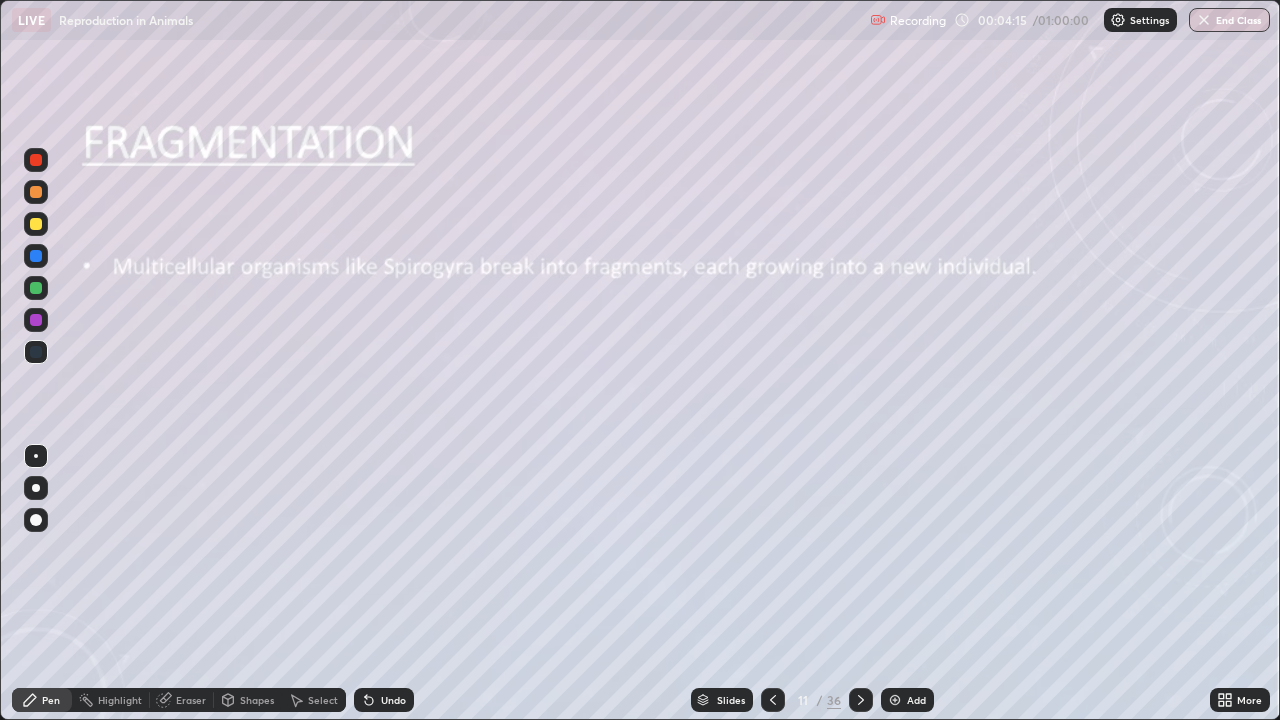 click at bounding box center [36, 224] 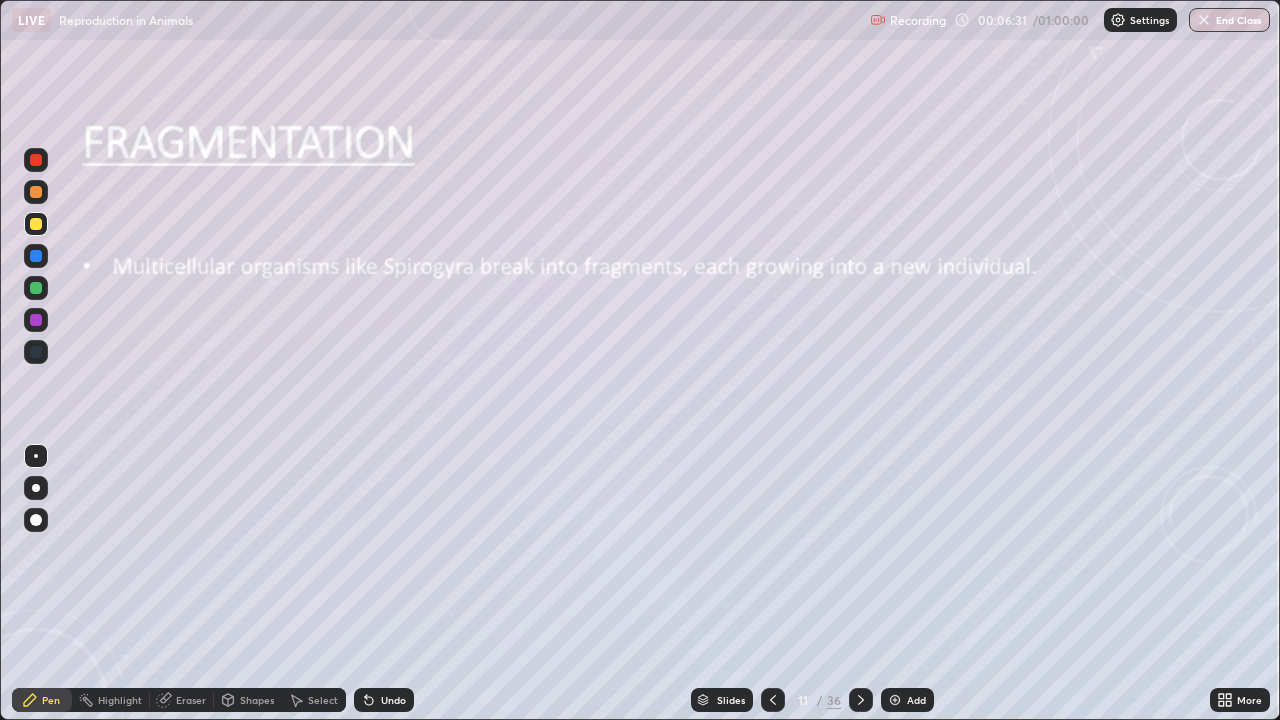 click at bounding box center (36, 288) 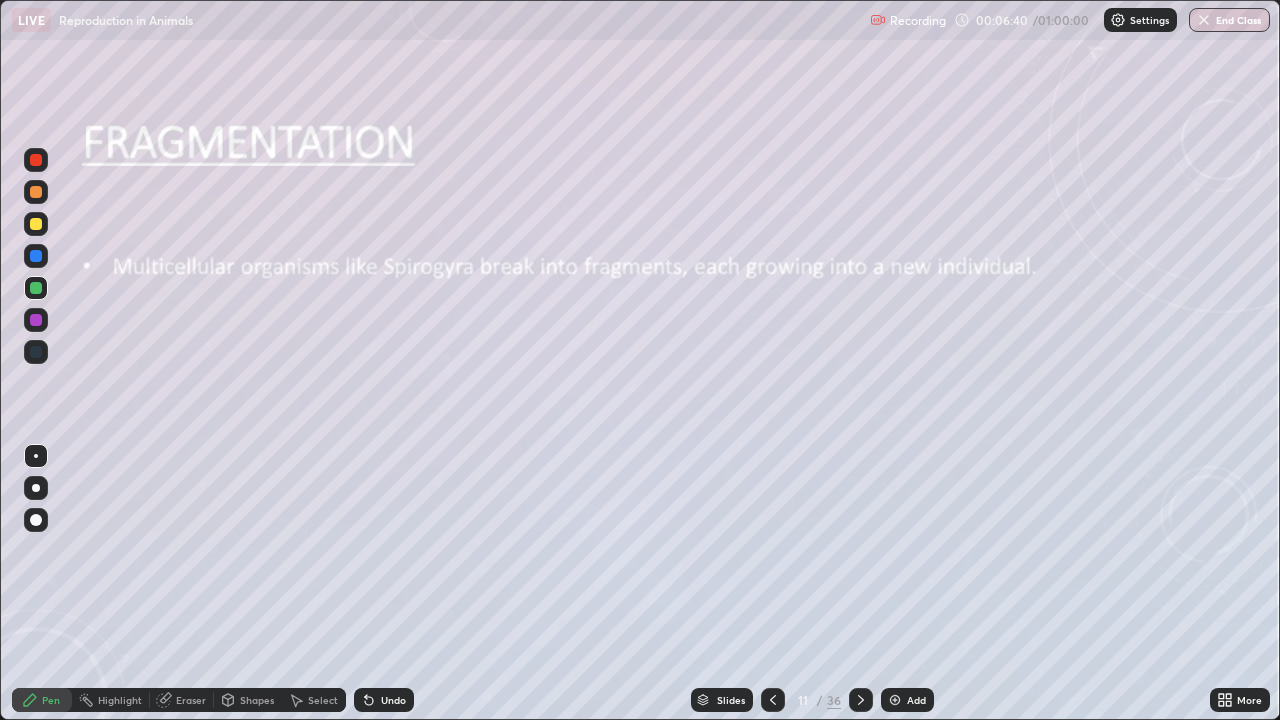 click on "Undo" at bounding box center [384, 700] 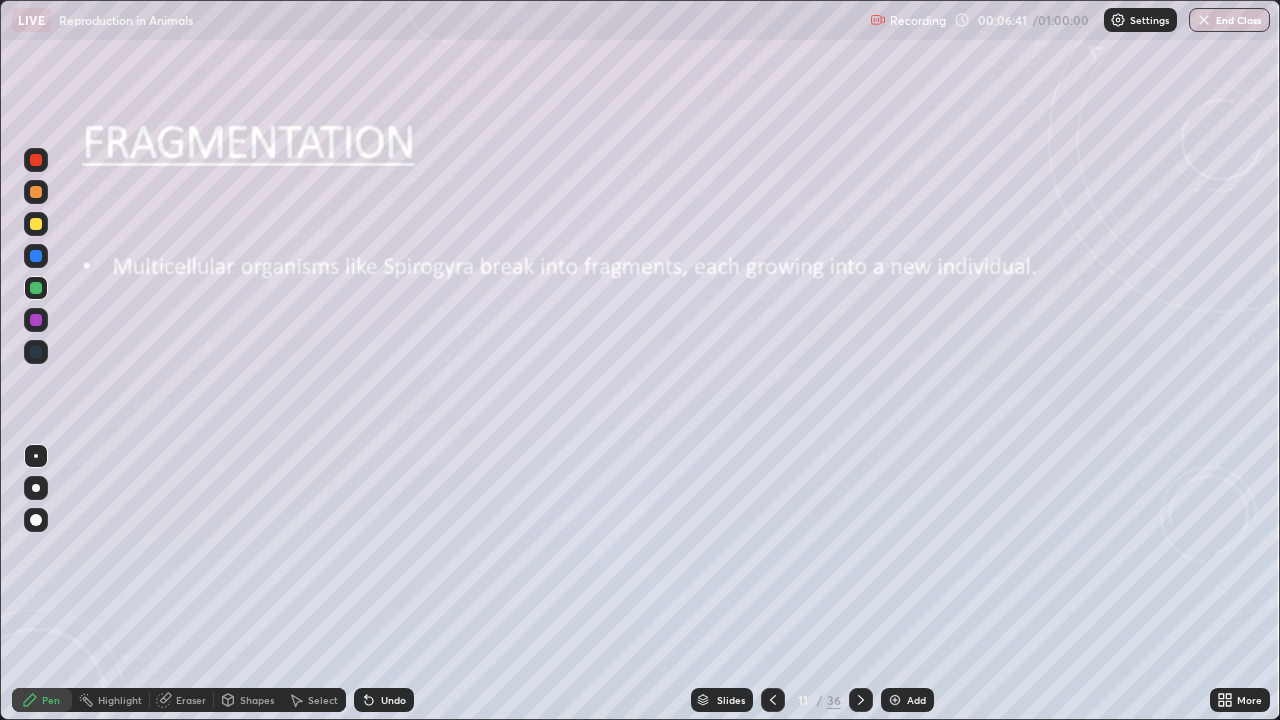 click at bounding box center [36, 488] 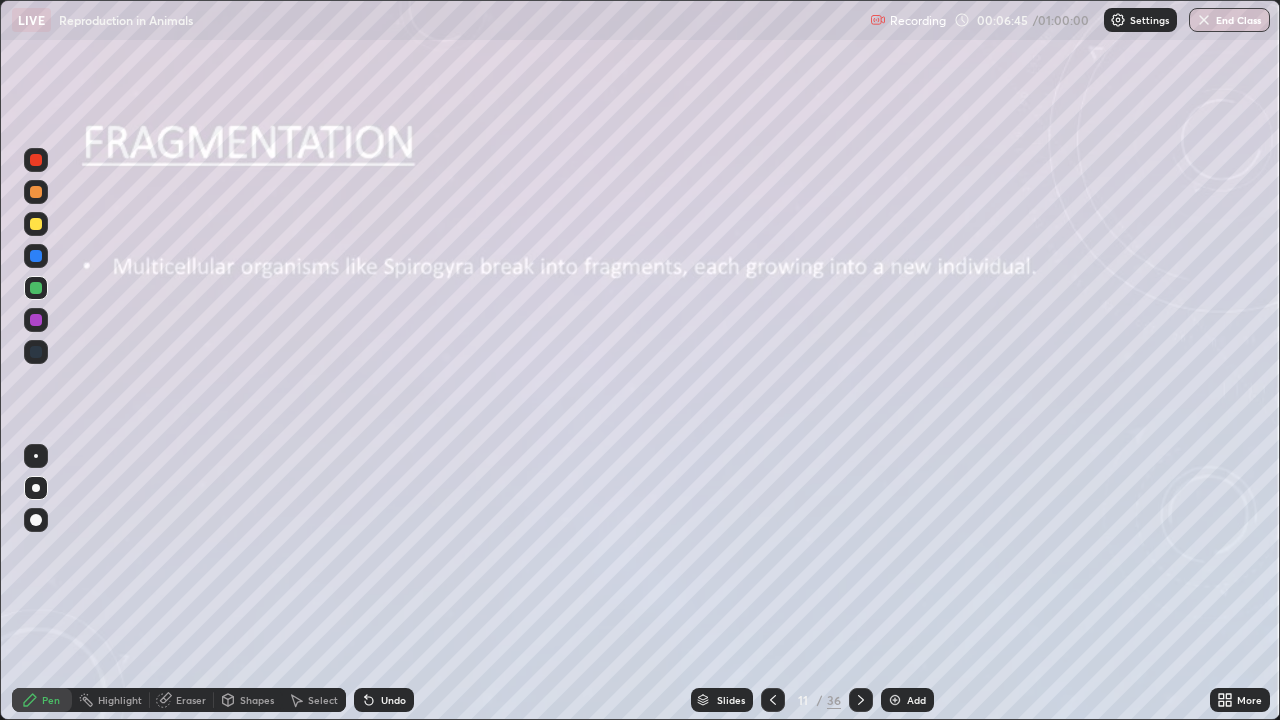 click at bounding box center (36, 224) 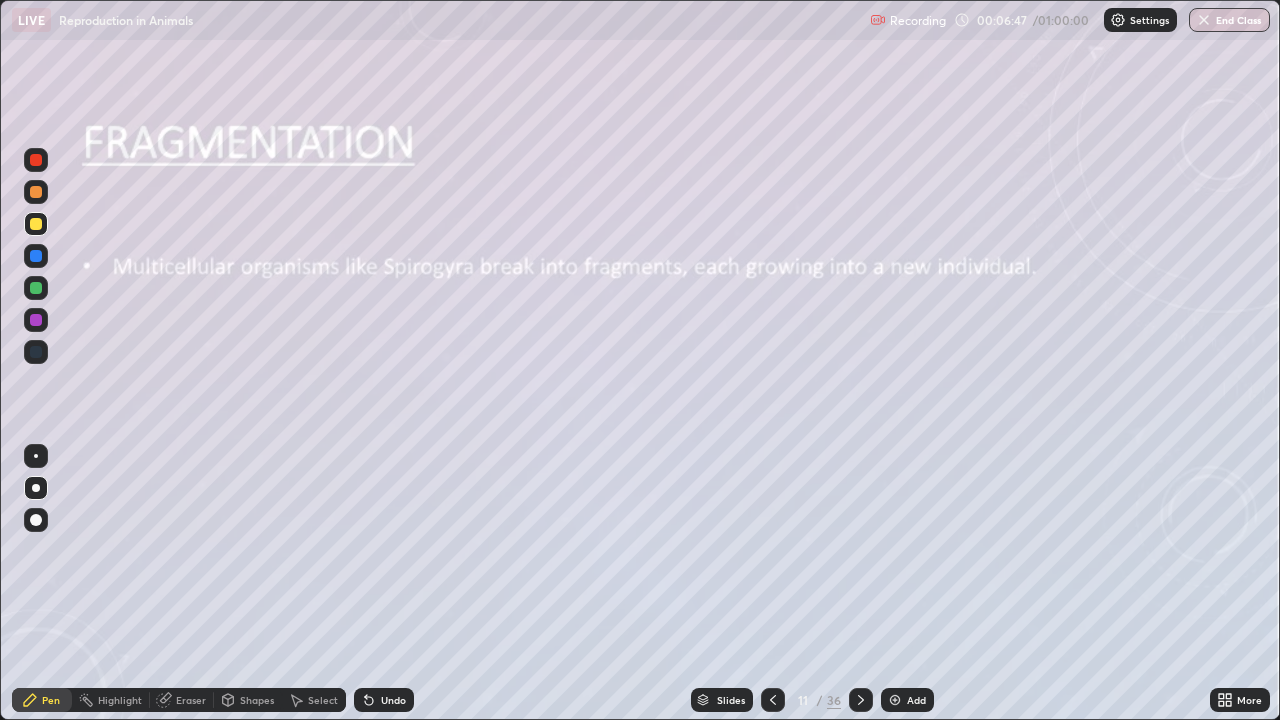 click on "Shapes" at bounding box center [257, 700] 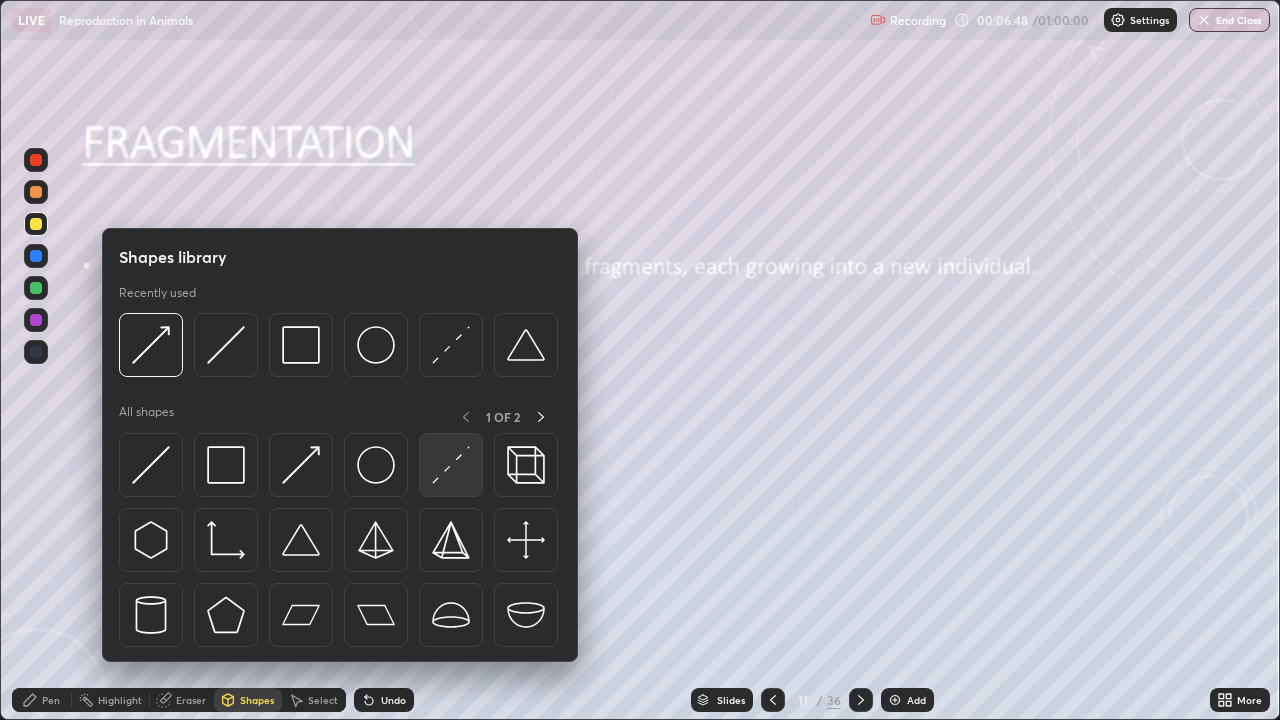 click at bounding box center [451, 465] 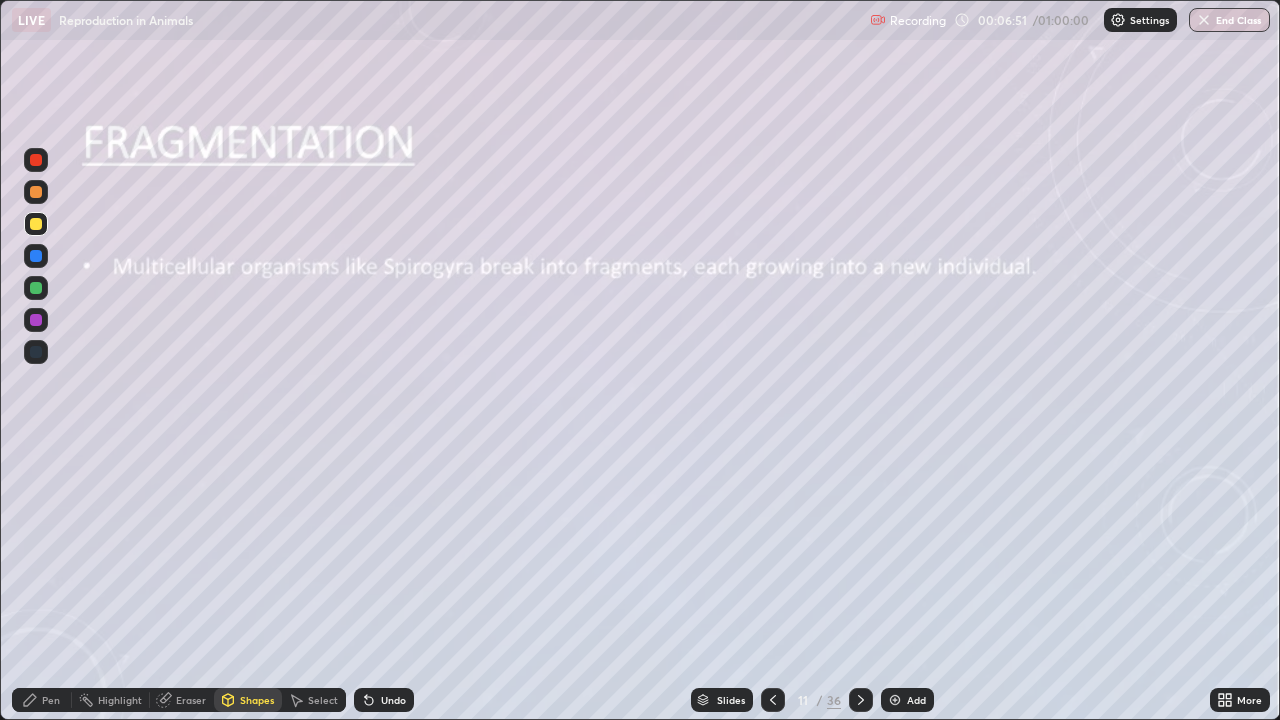 click on "Undo" at bounding box center (384, 700) 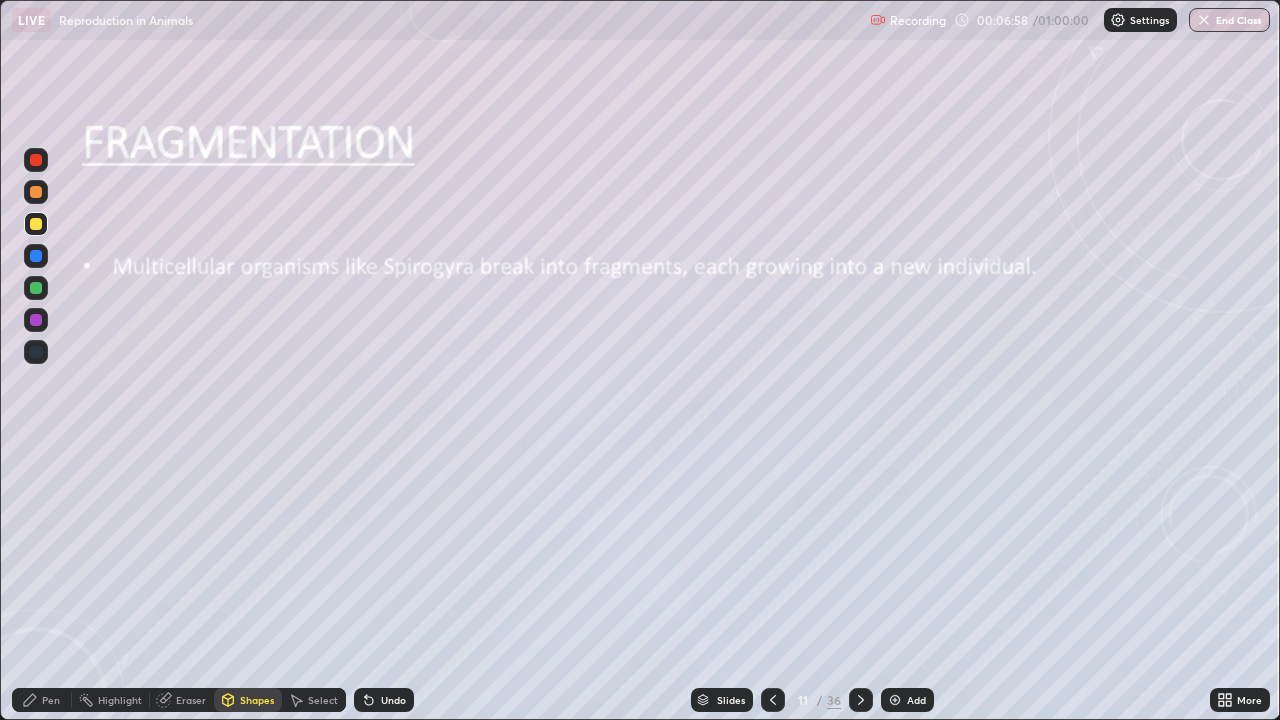 click on "Shapes" at bounding box center [257, 700] 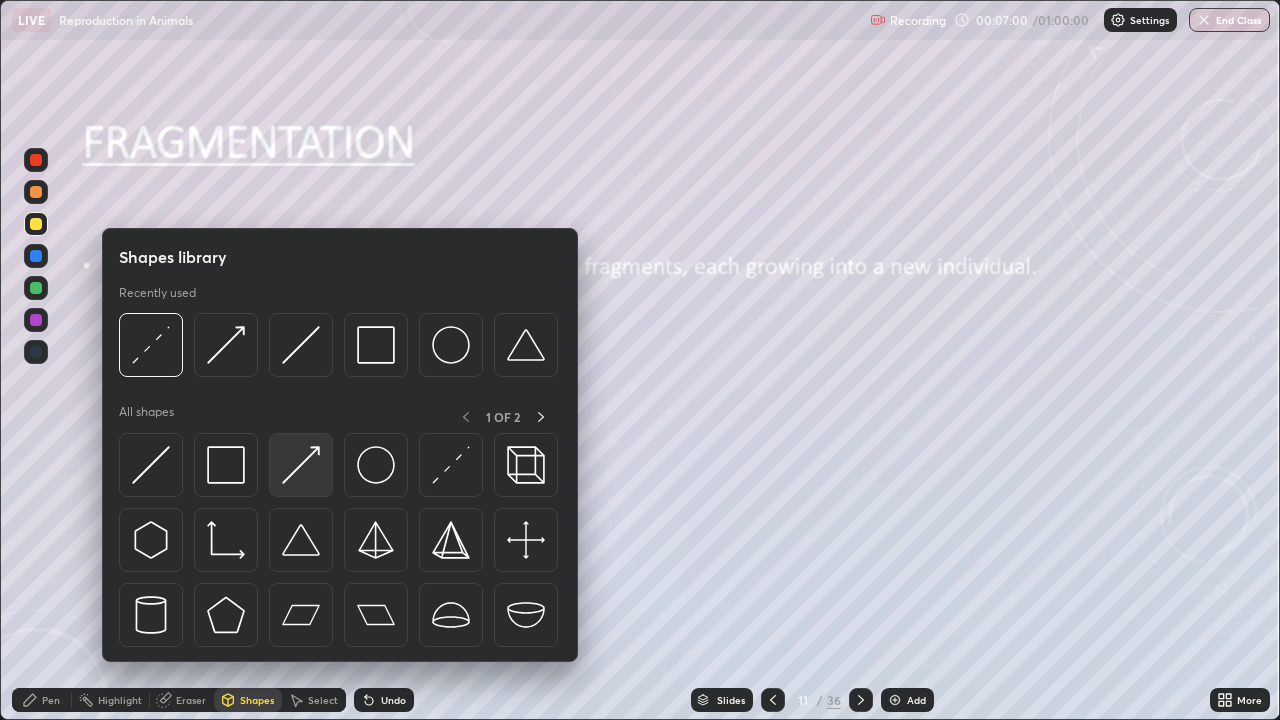 click at bounding box center [301, 465] 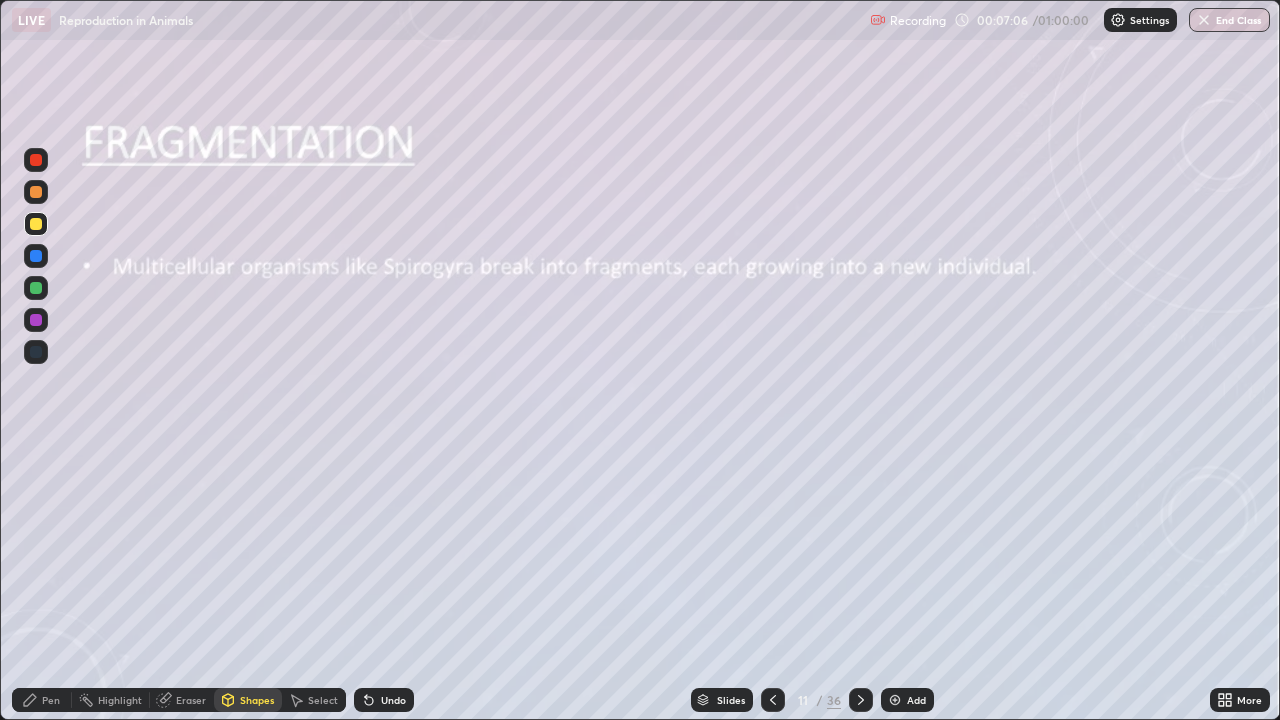 click on "Pen" at bounding box center [42, 700] 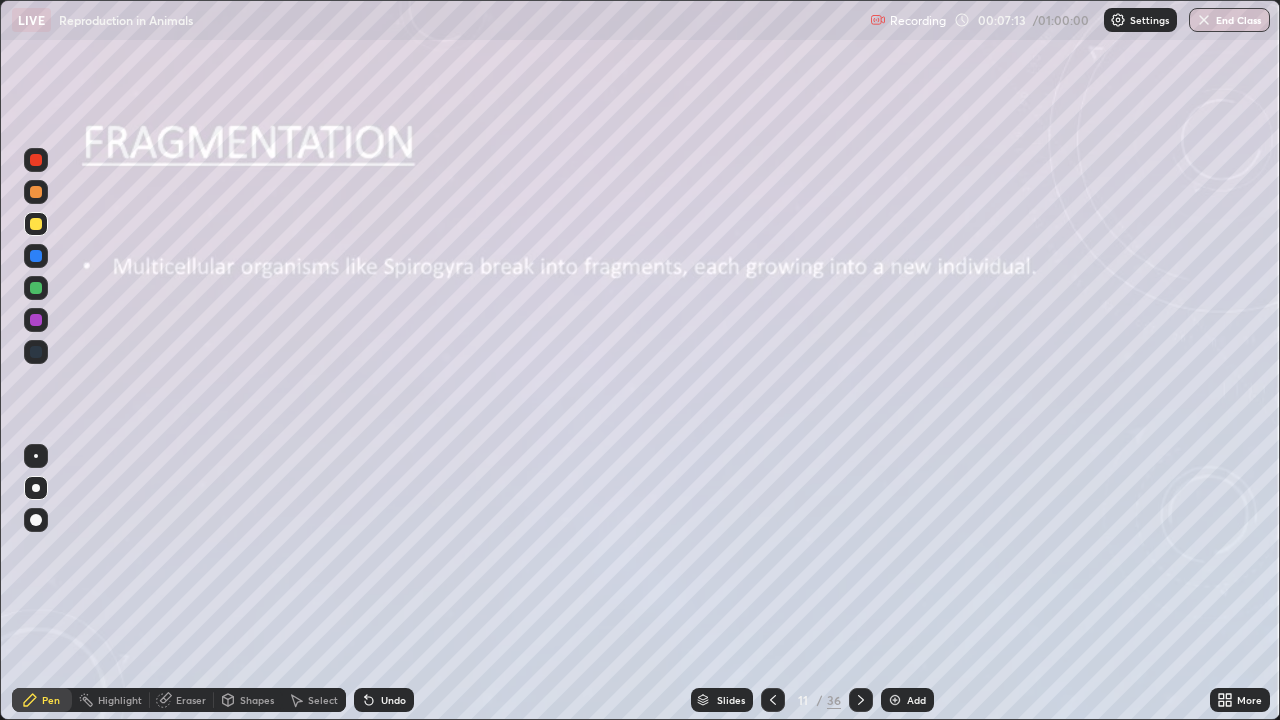 click at bounding box center (36, 288) 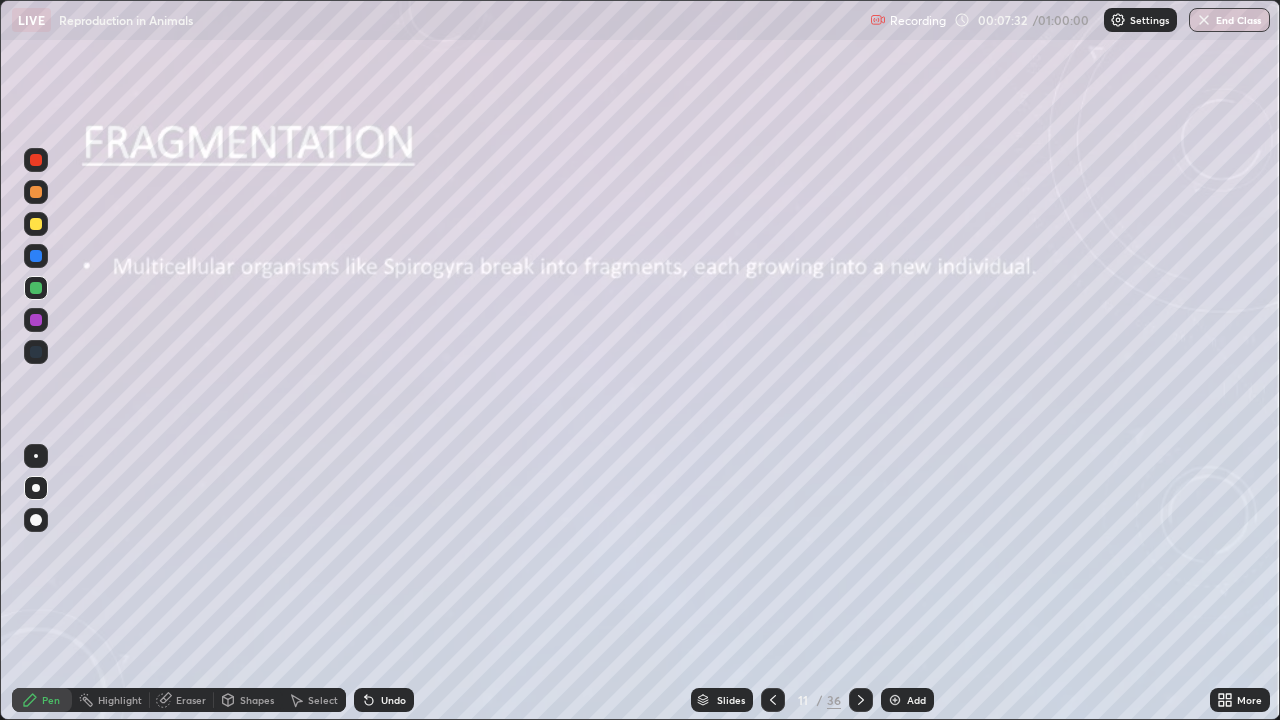 click on "Shapes" at bounding box center (248, 700) 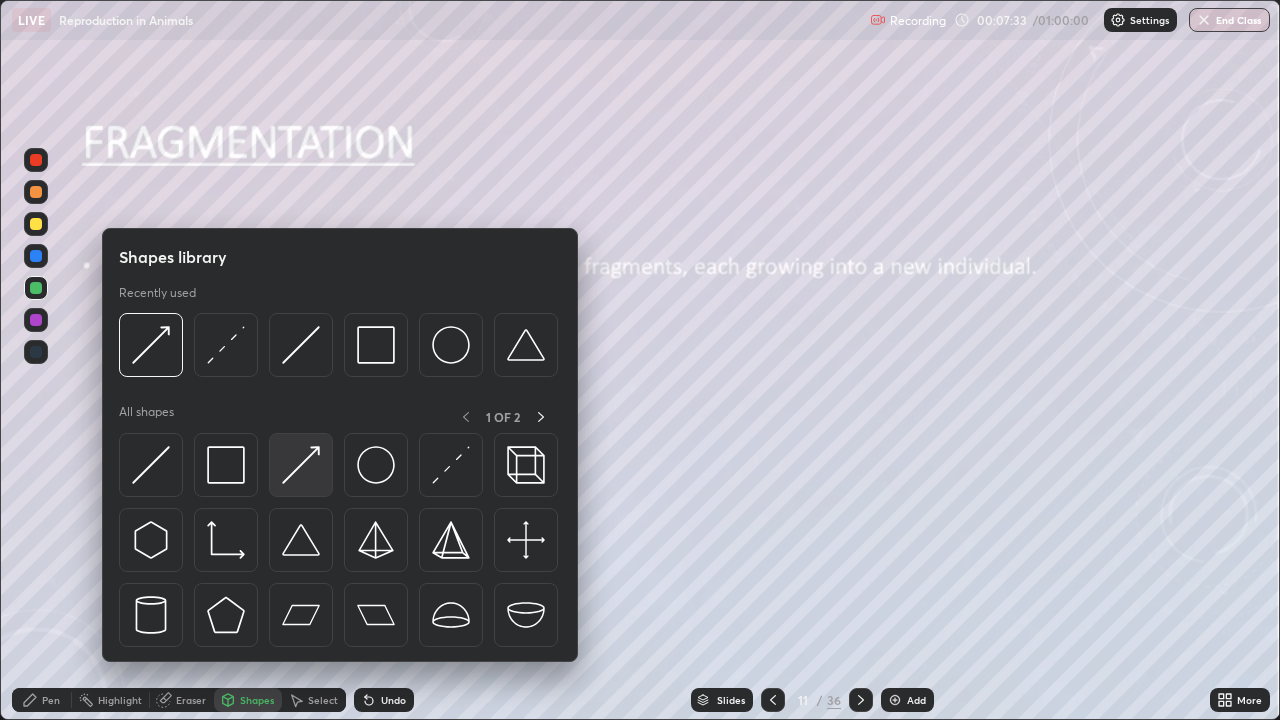 click at bounding box center (301, 465) 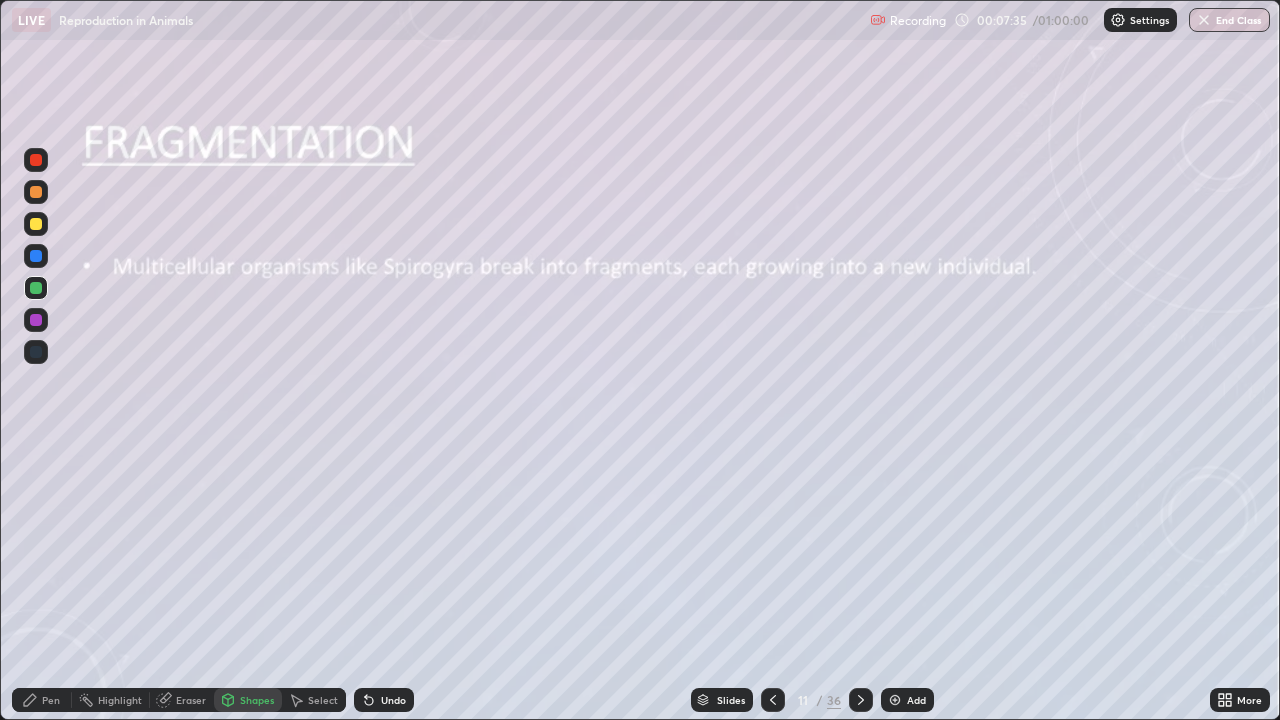 click at bounding box center [36, 224] 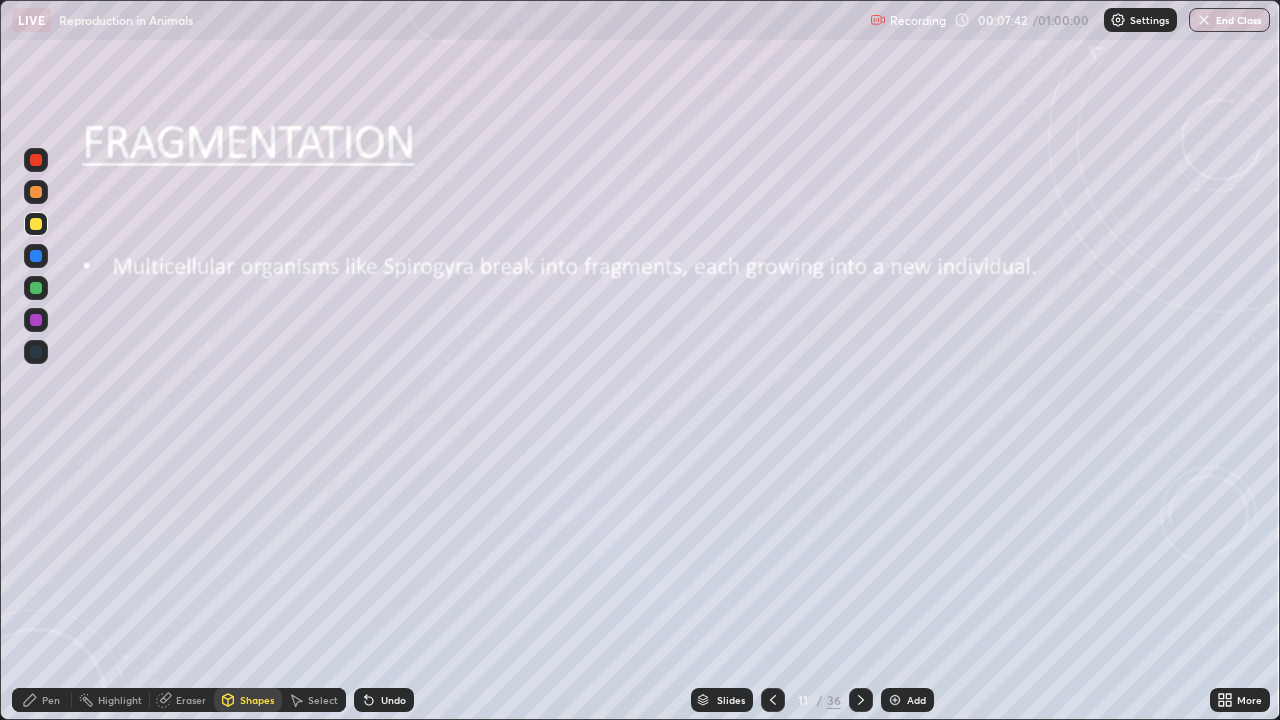click at bounding box center [36, 288] 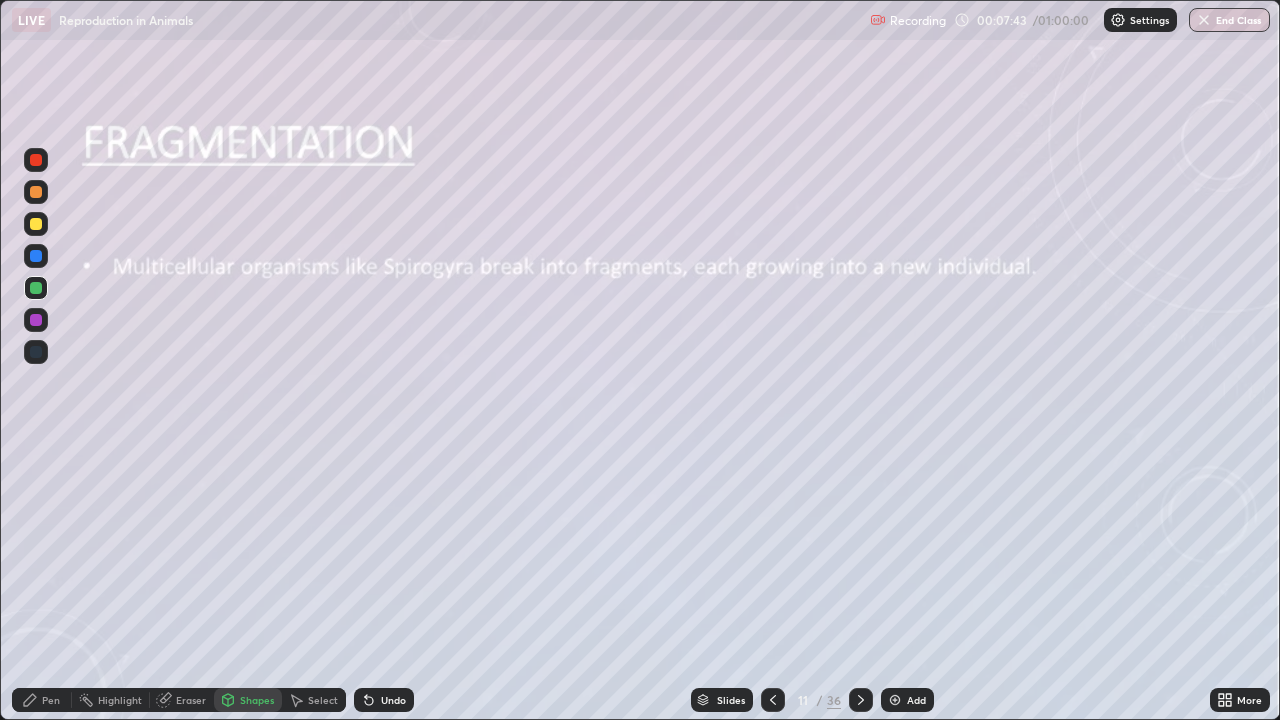 click 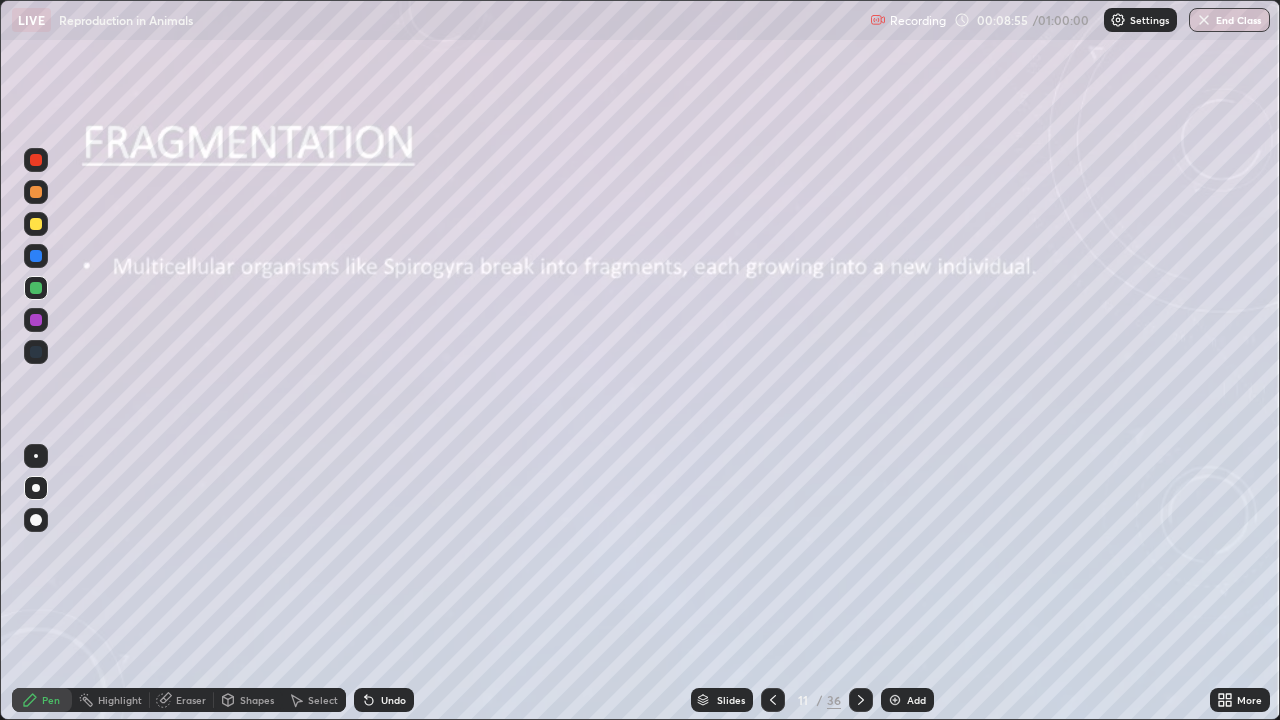 click at bounding box center [36, 224] 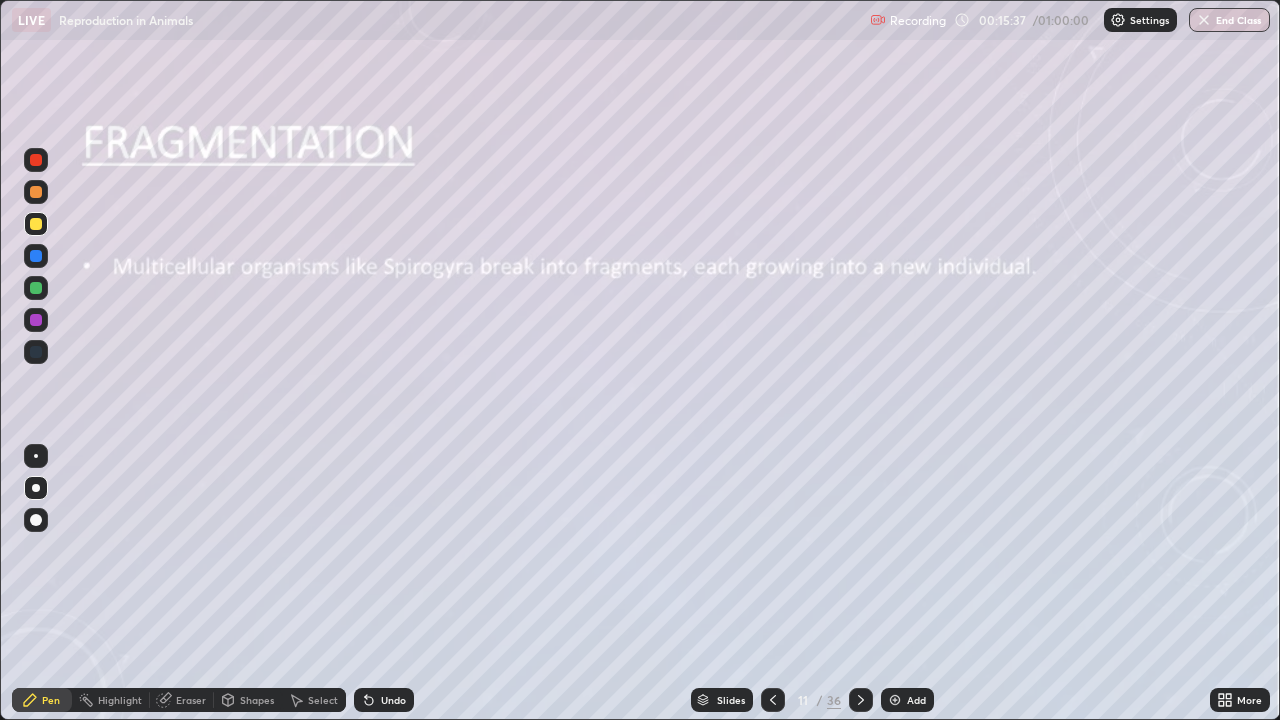 click 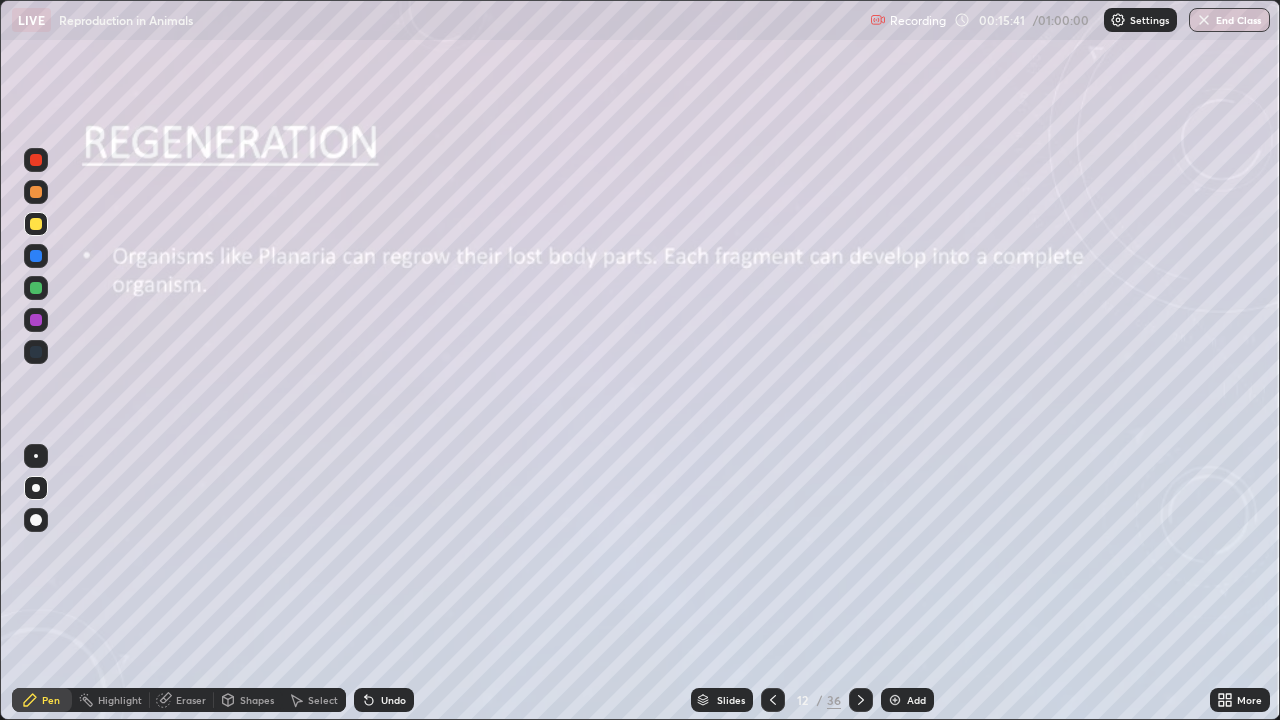 click 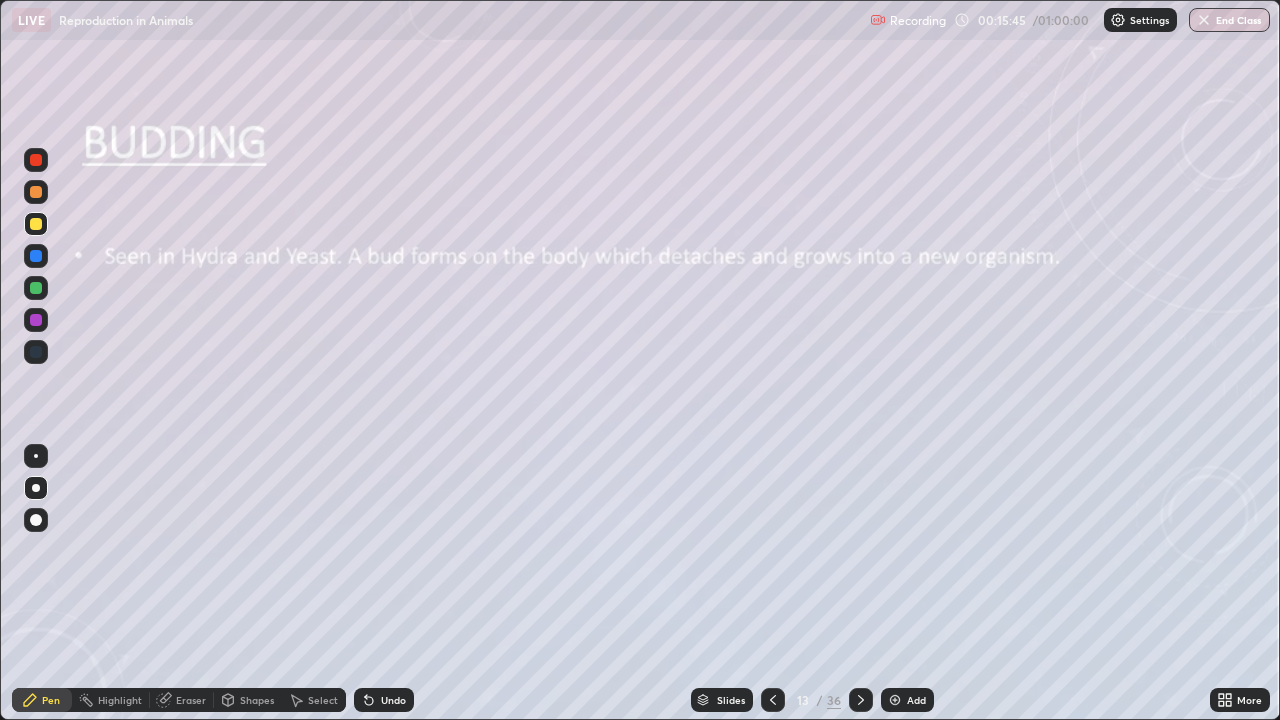click 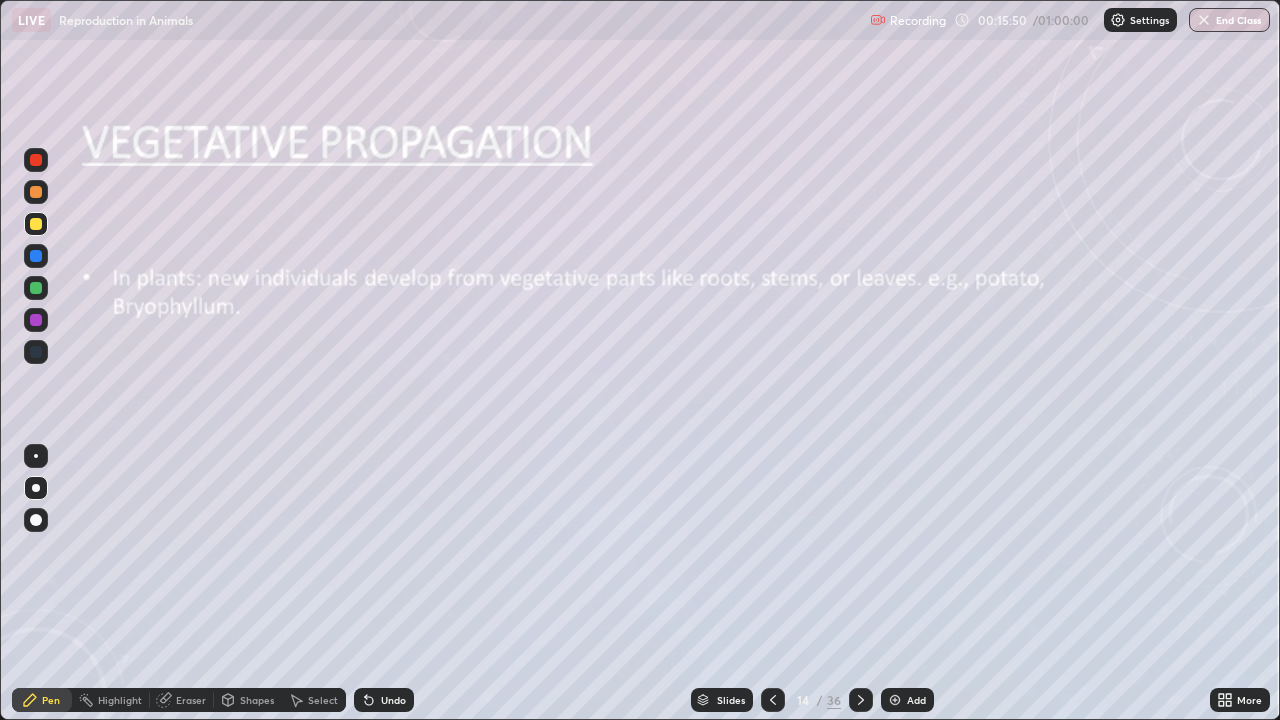 click on "Slides" at bounding box center (731, 700) 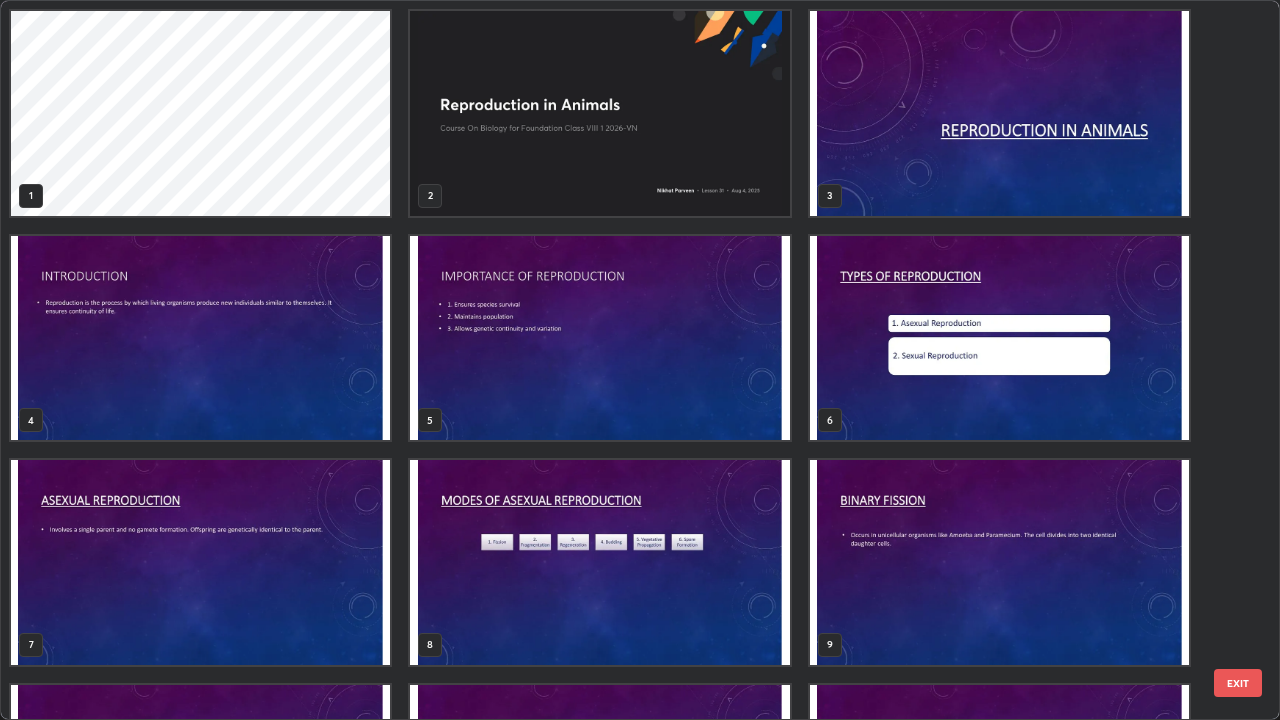 scroll, scrollTop: 405, scrollLeft: 0, axis: vertical 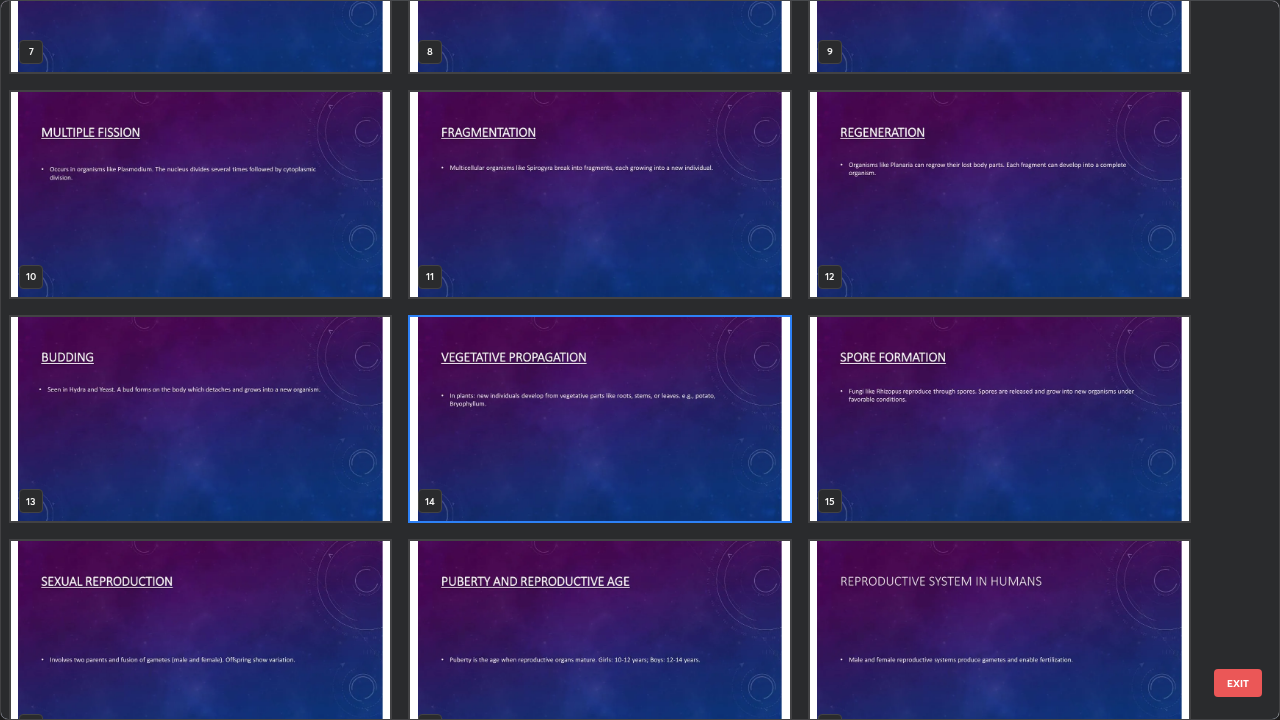 click at bounding box center (999, 419) 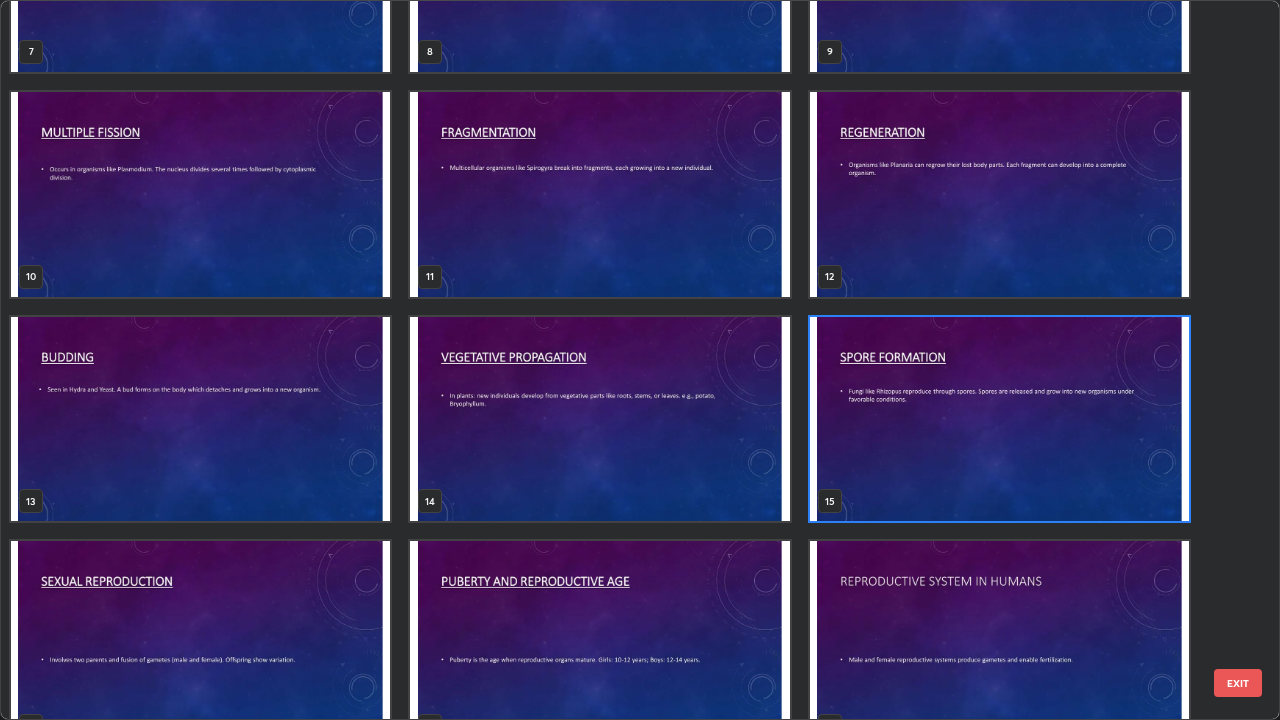 click at bounding box center [999, 419] 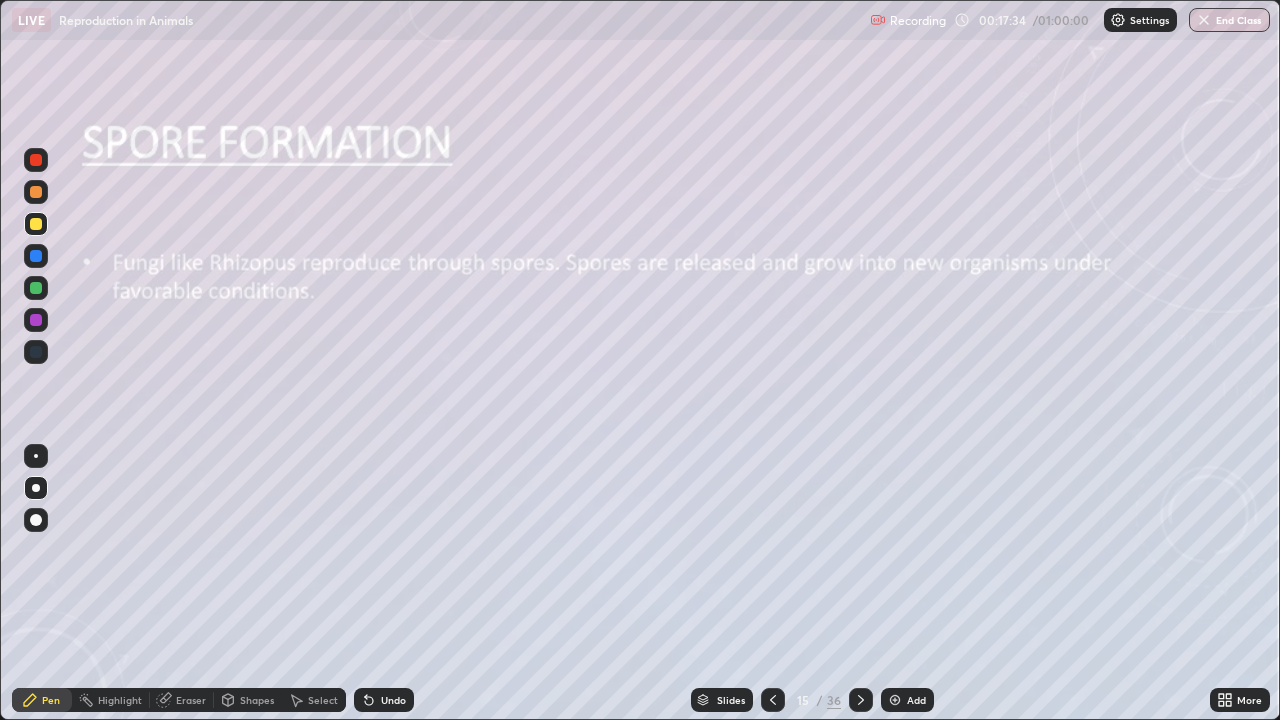 click at bounding box center (36, 456) 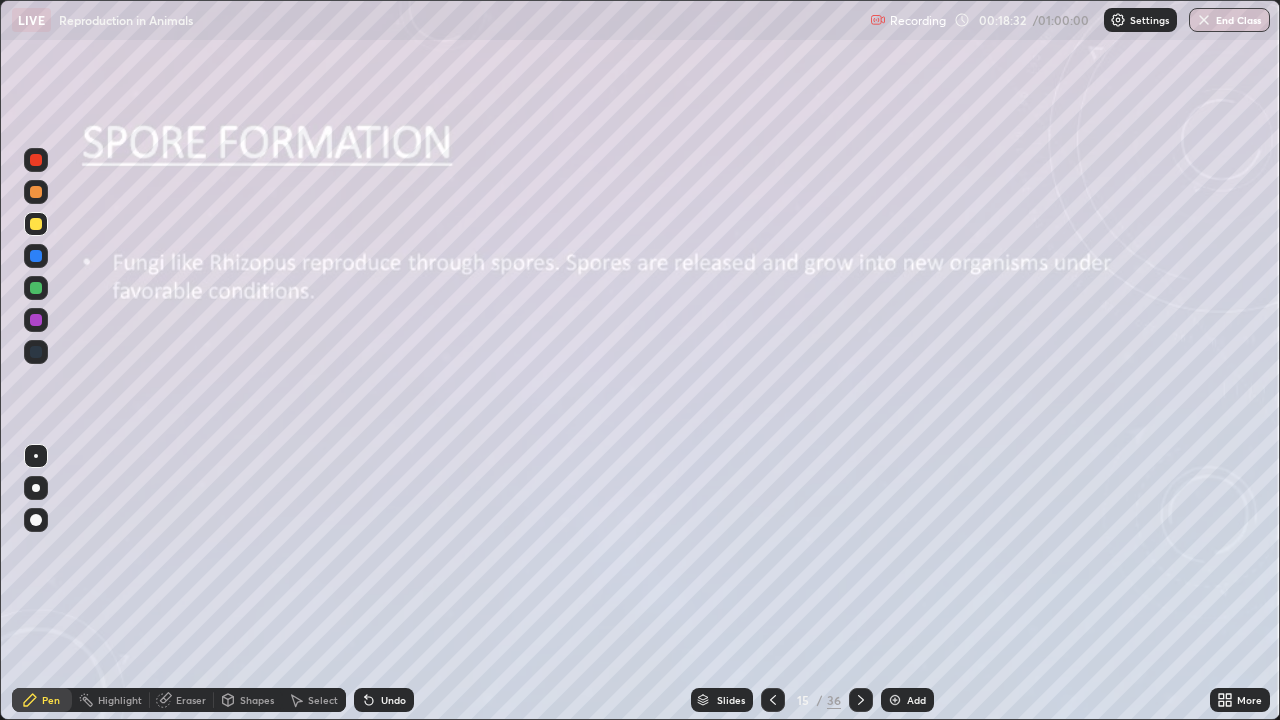click at bounding box center (36, 288) 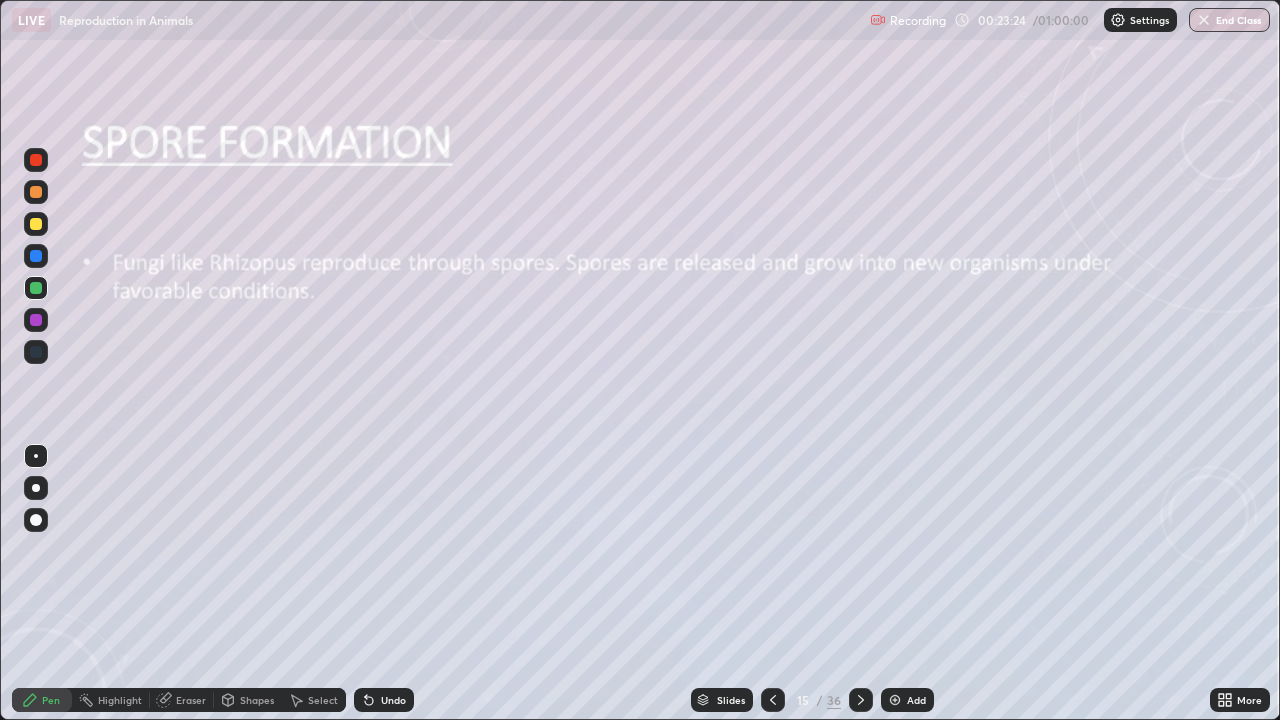 click on "Slides" at bounding box center [731, 700] 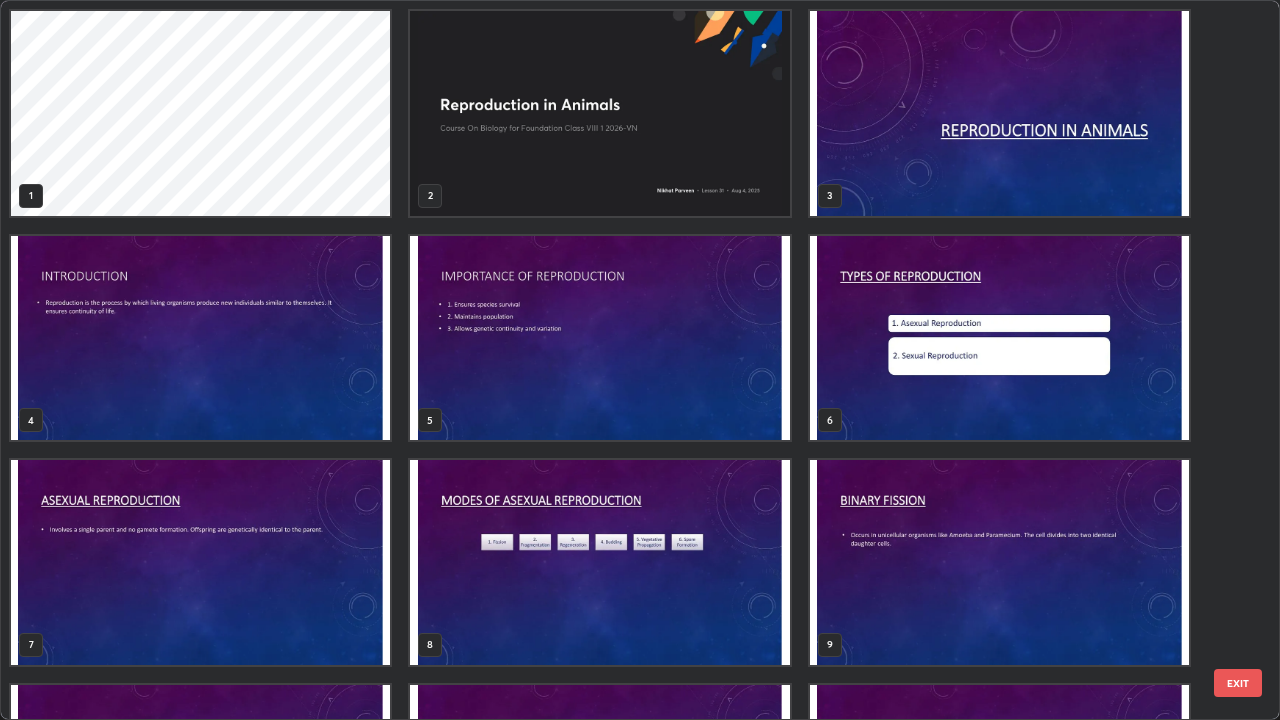 scroll, scrollTop: 405, scrollLeft: 0, axis: vertical 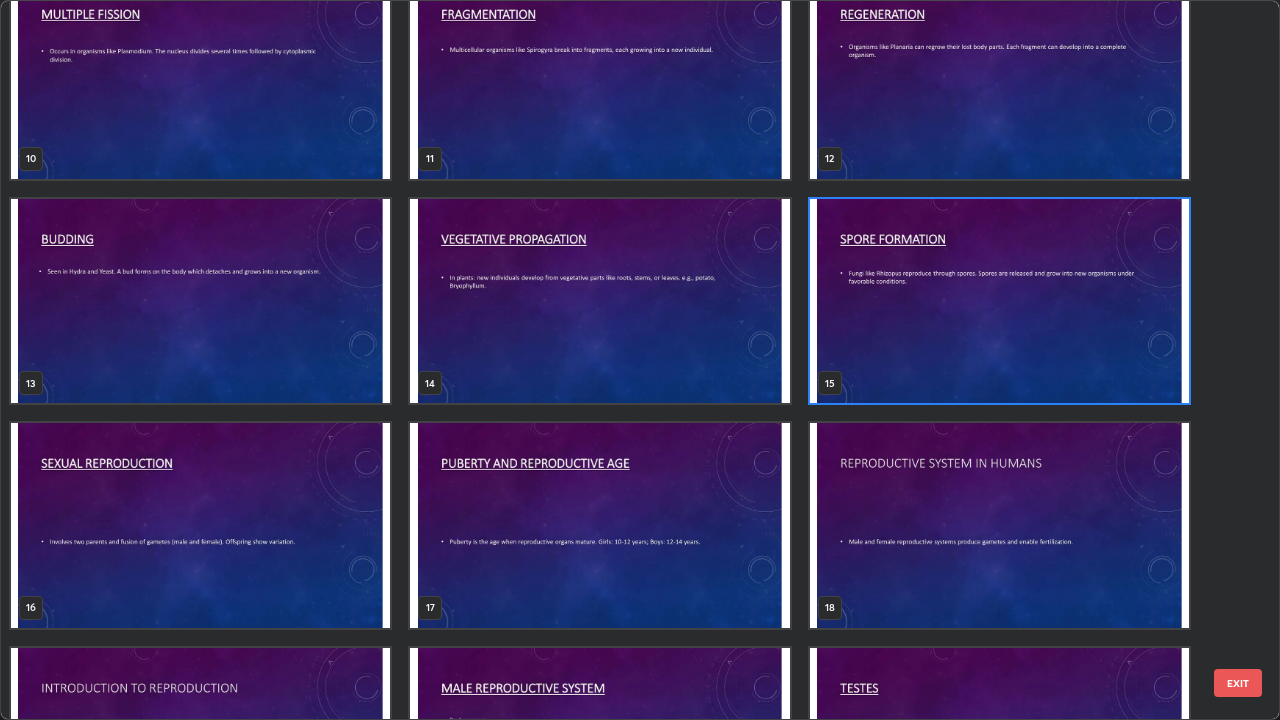 click at bounding box center [200, 525] 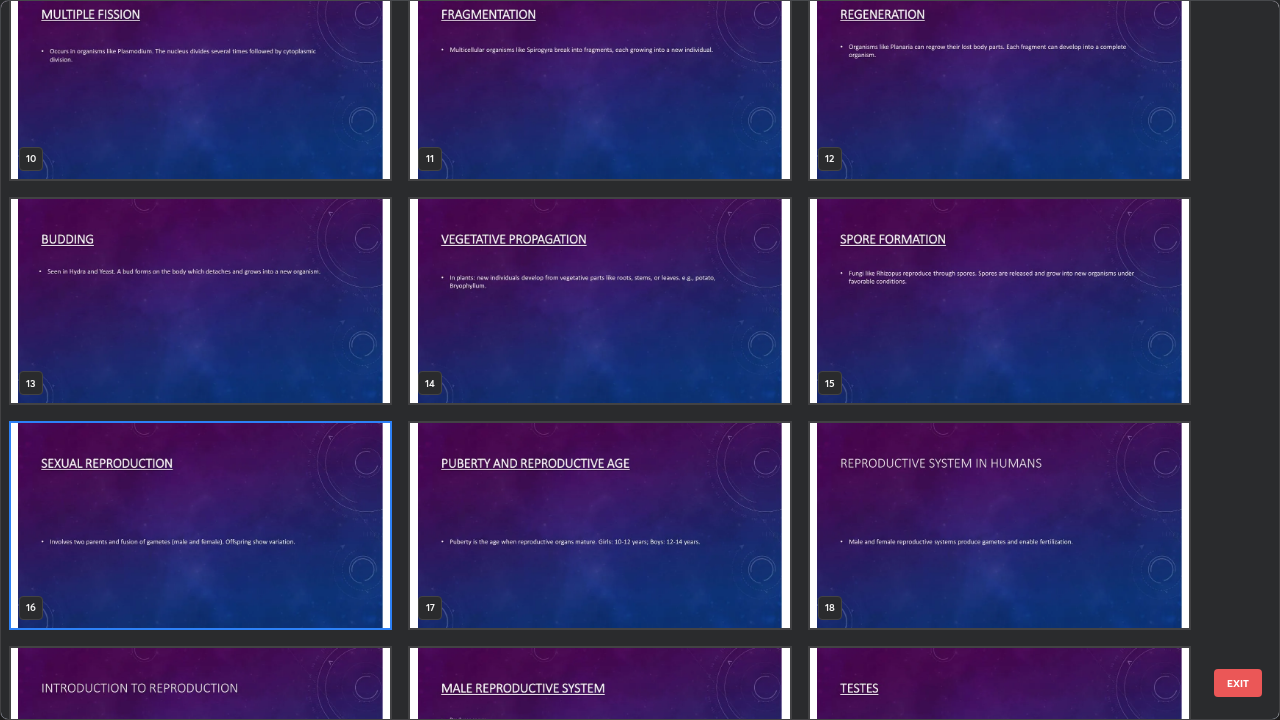 click at bounding box center (200, 525) 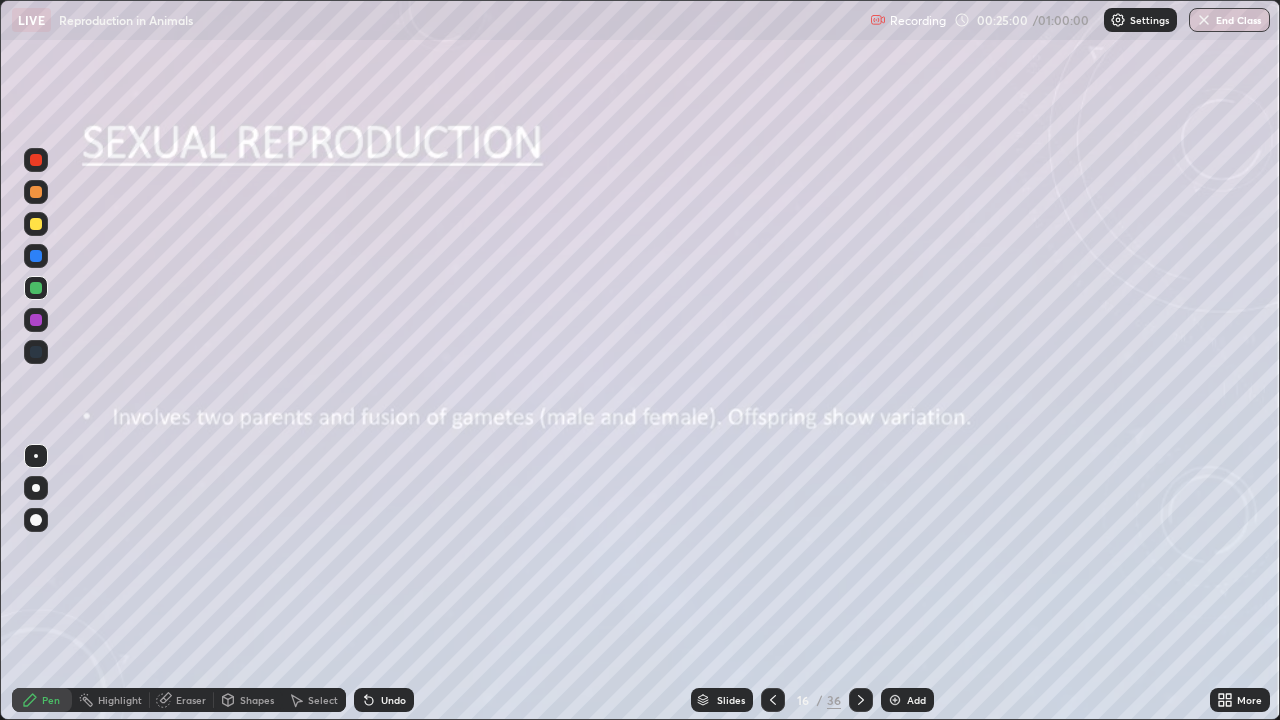 click at bounding box center [36, 224] 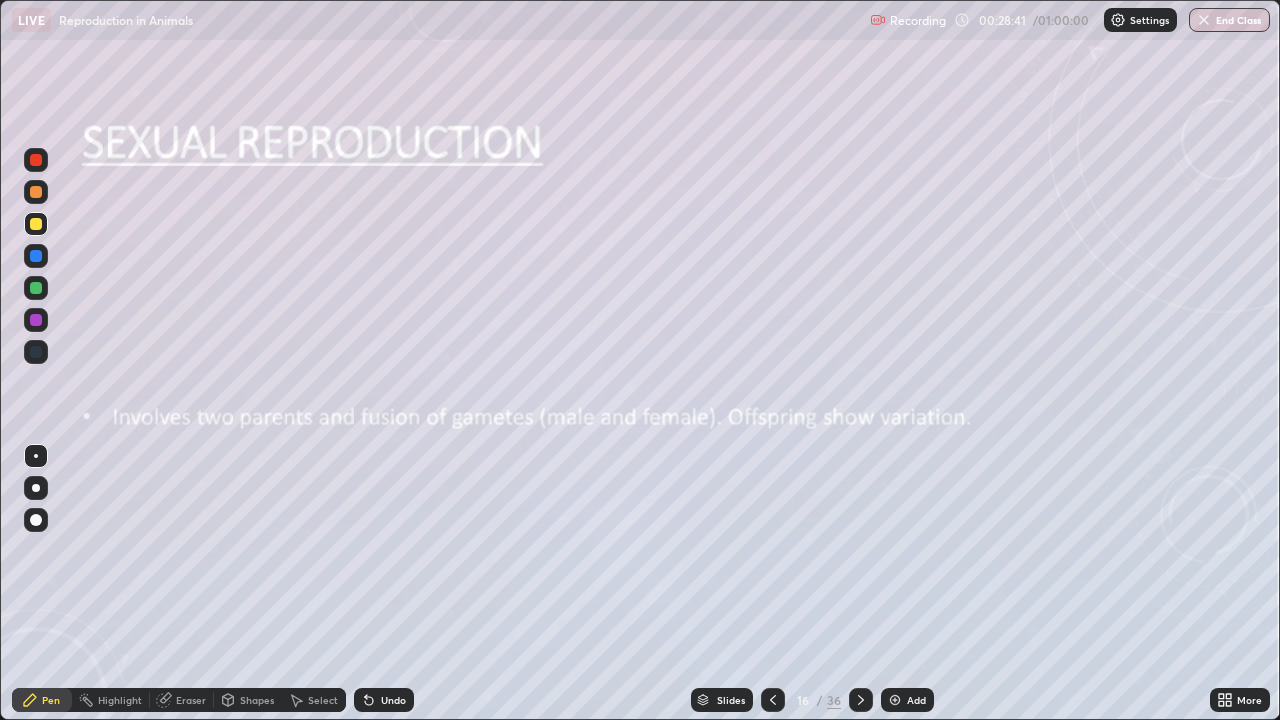 click on "36" at bounding box center (834, 700) 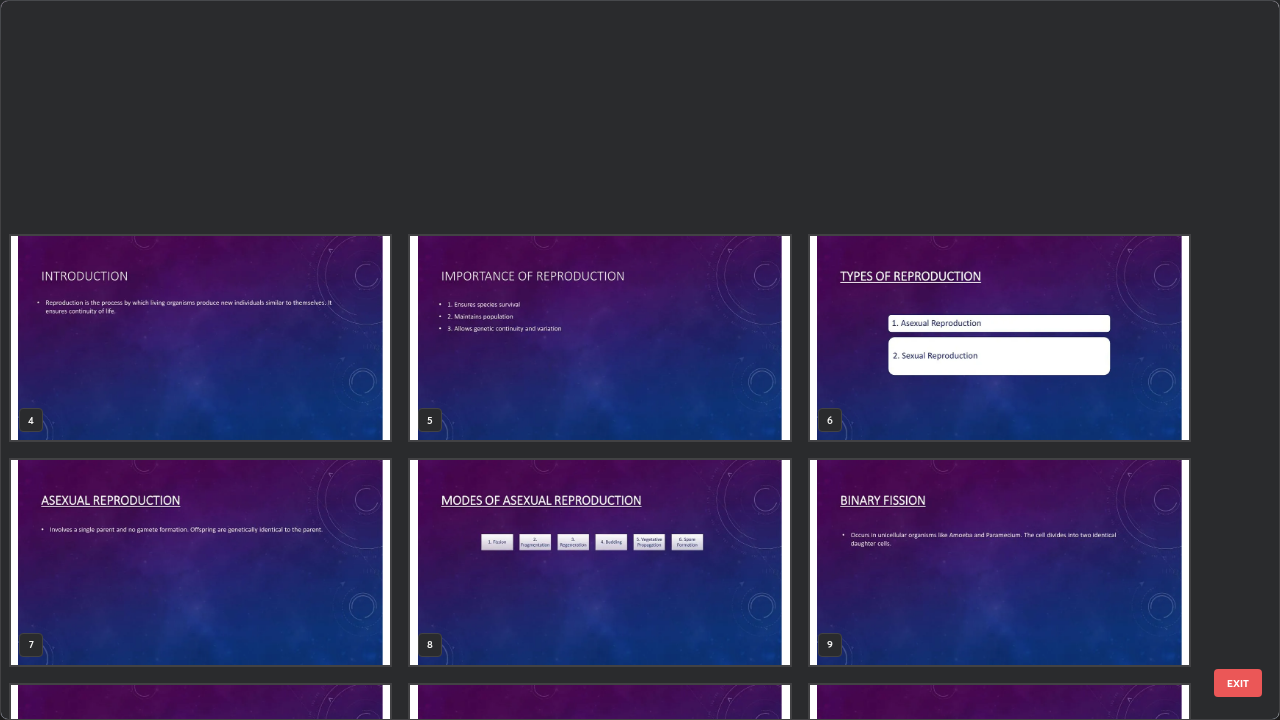 scroll, scrollTop: 629, scrollLeft: 0, axis: vertical 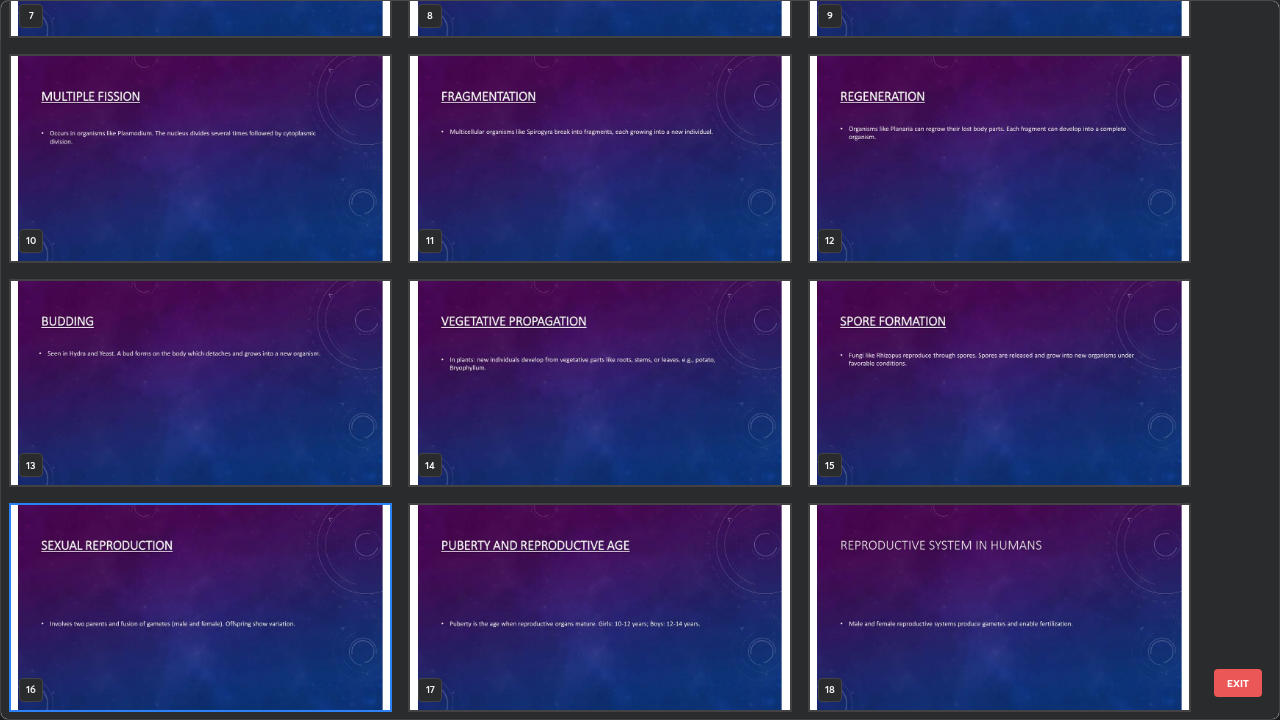 click at bounding box center [599, 607] 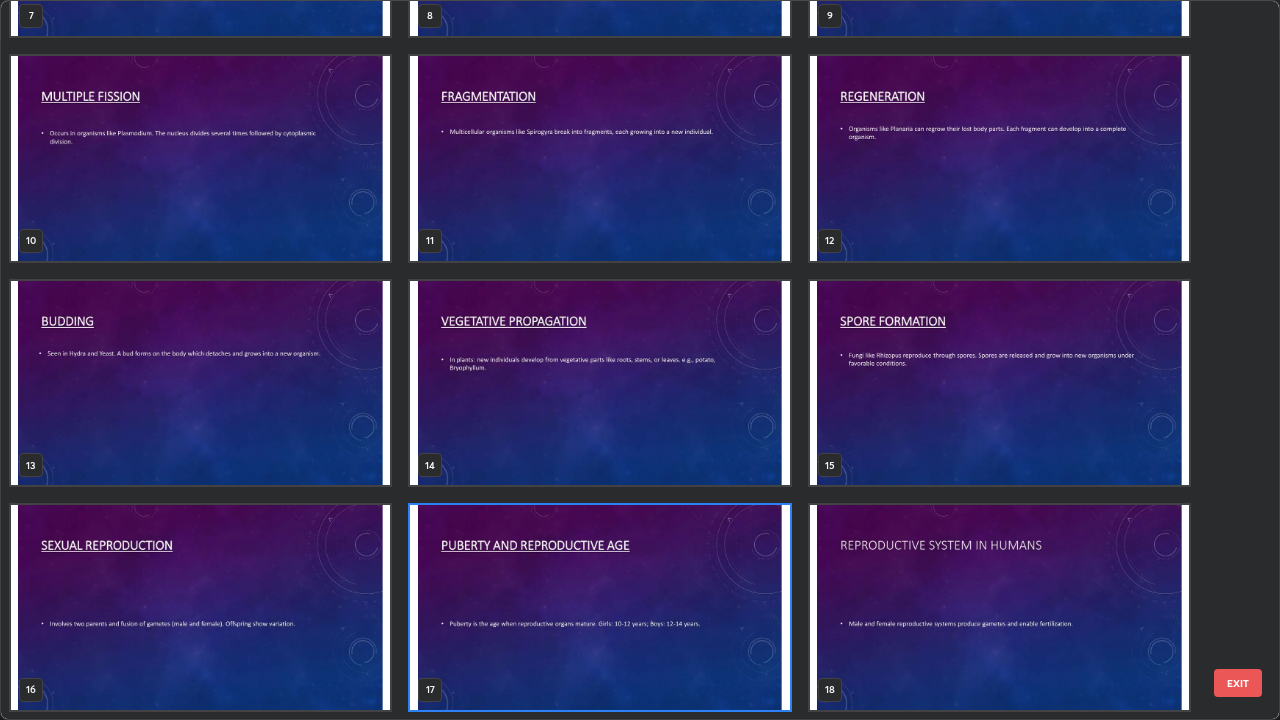 click at bounding box center [599, 607] 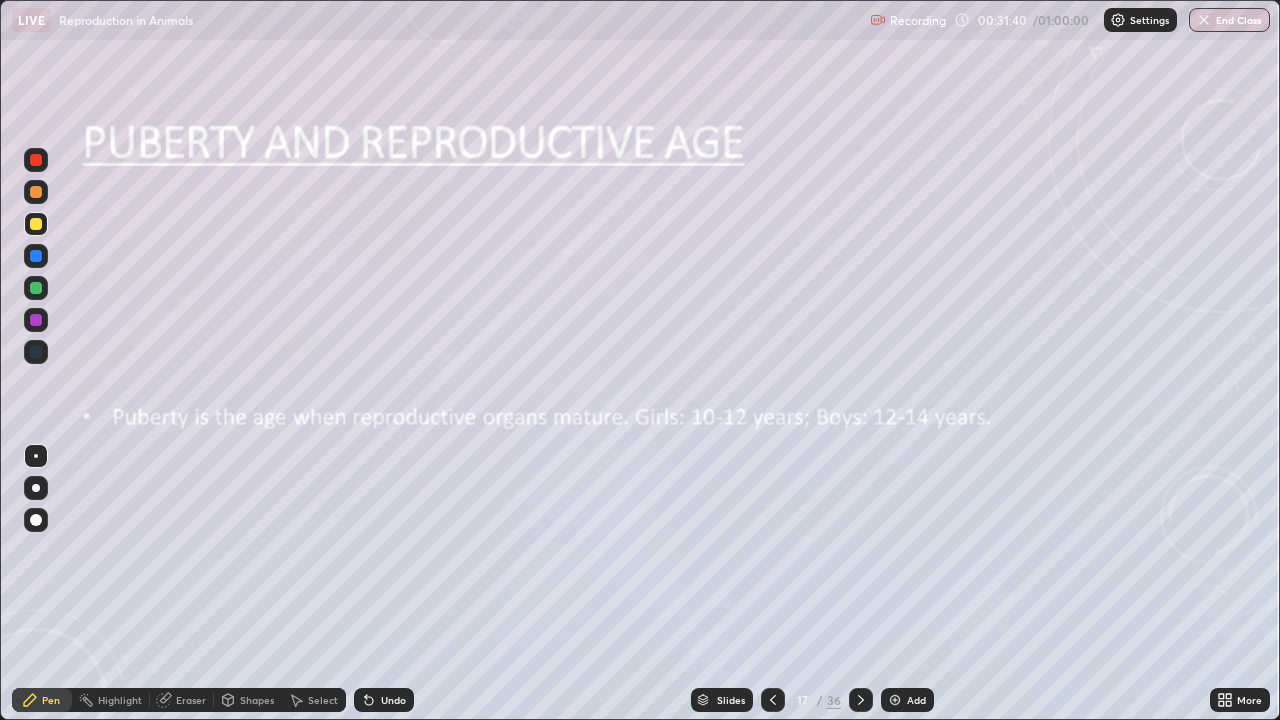 click 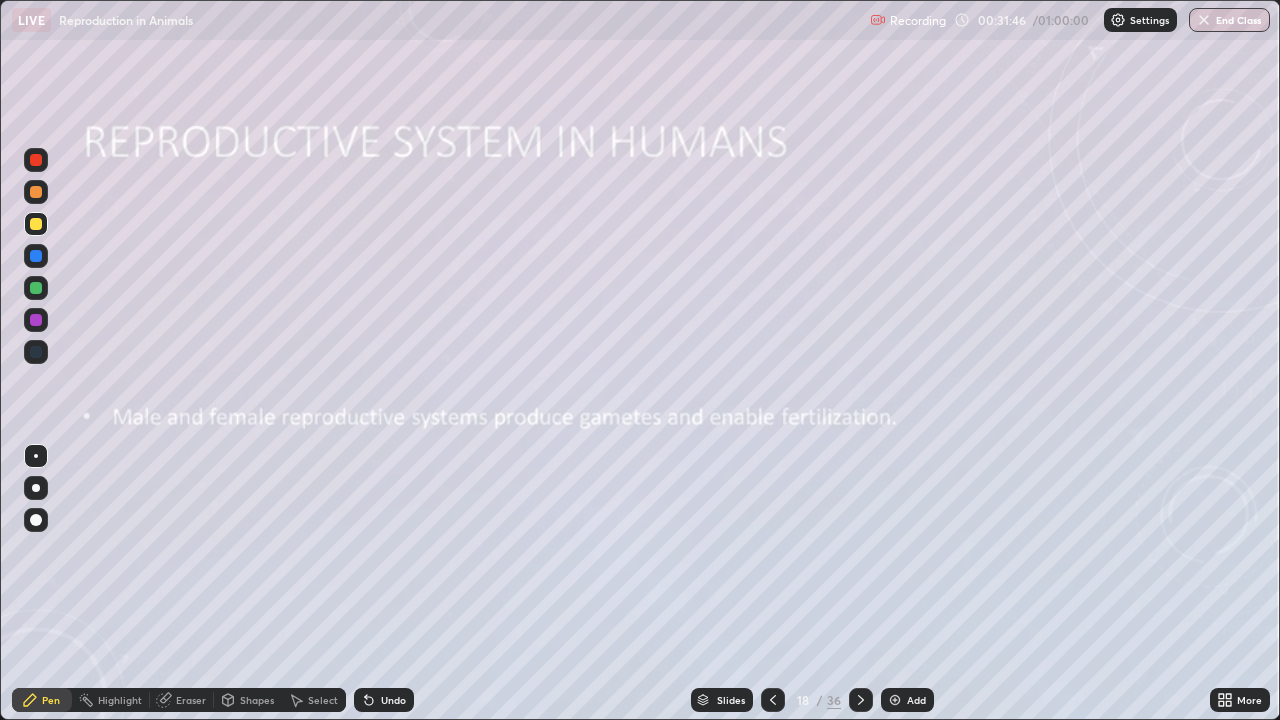 click 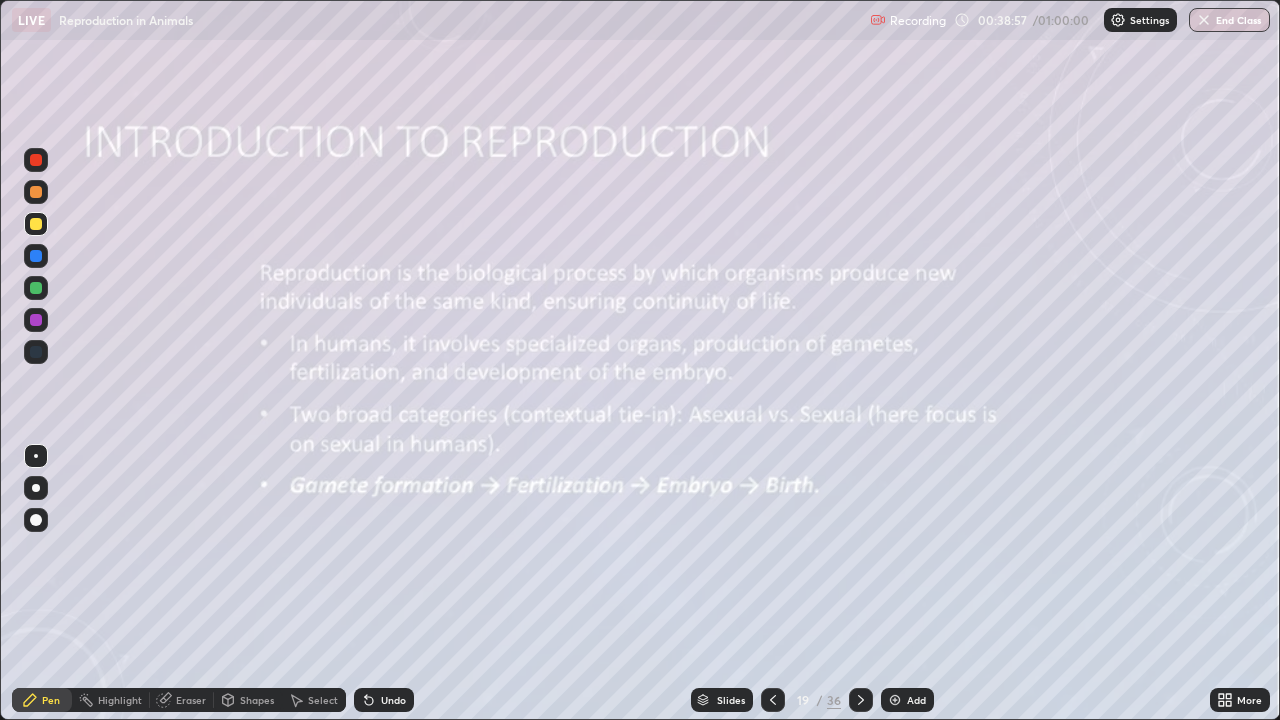 click 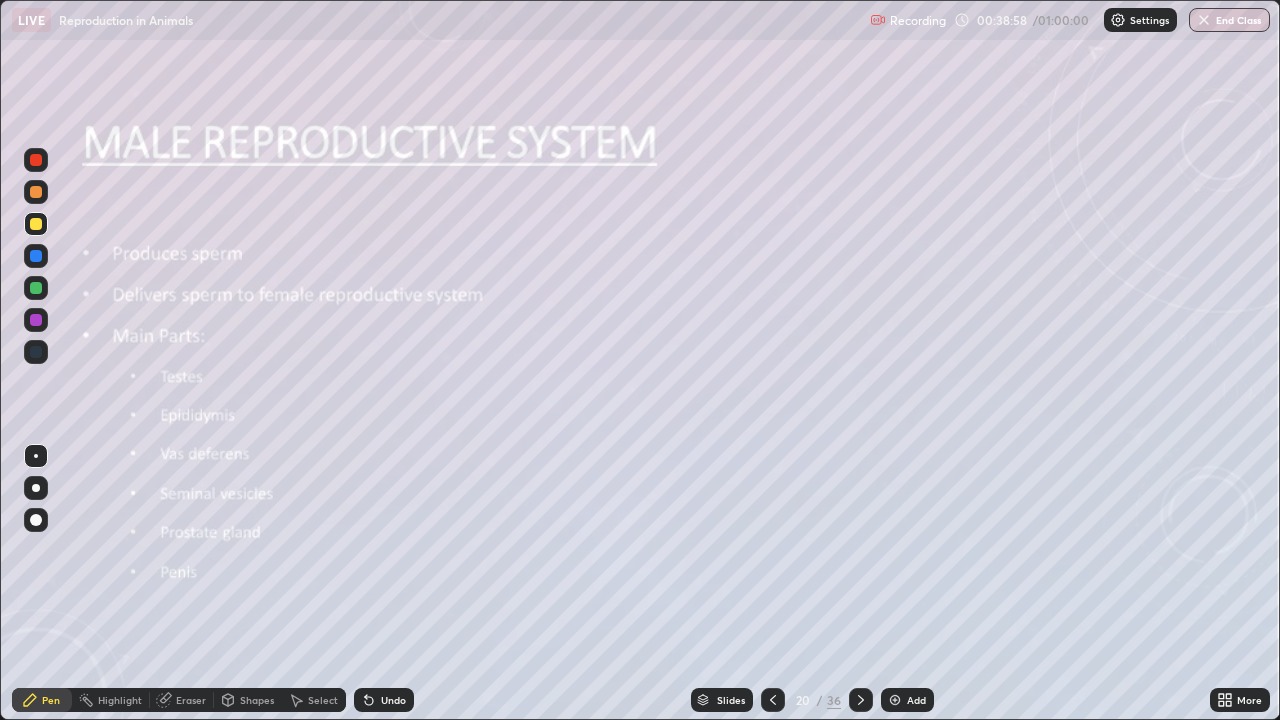 click 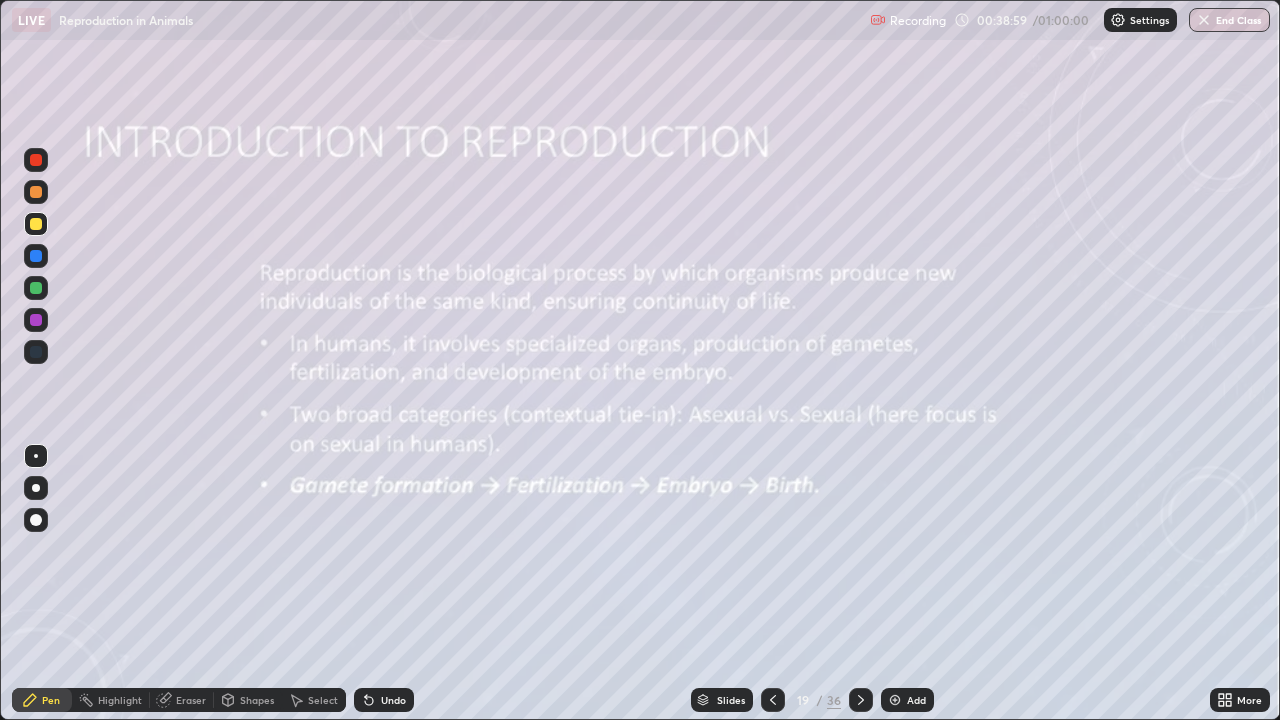 click at bounding box center [895, 700] 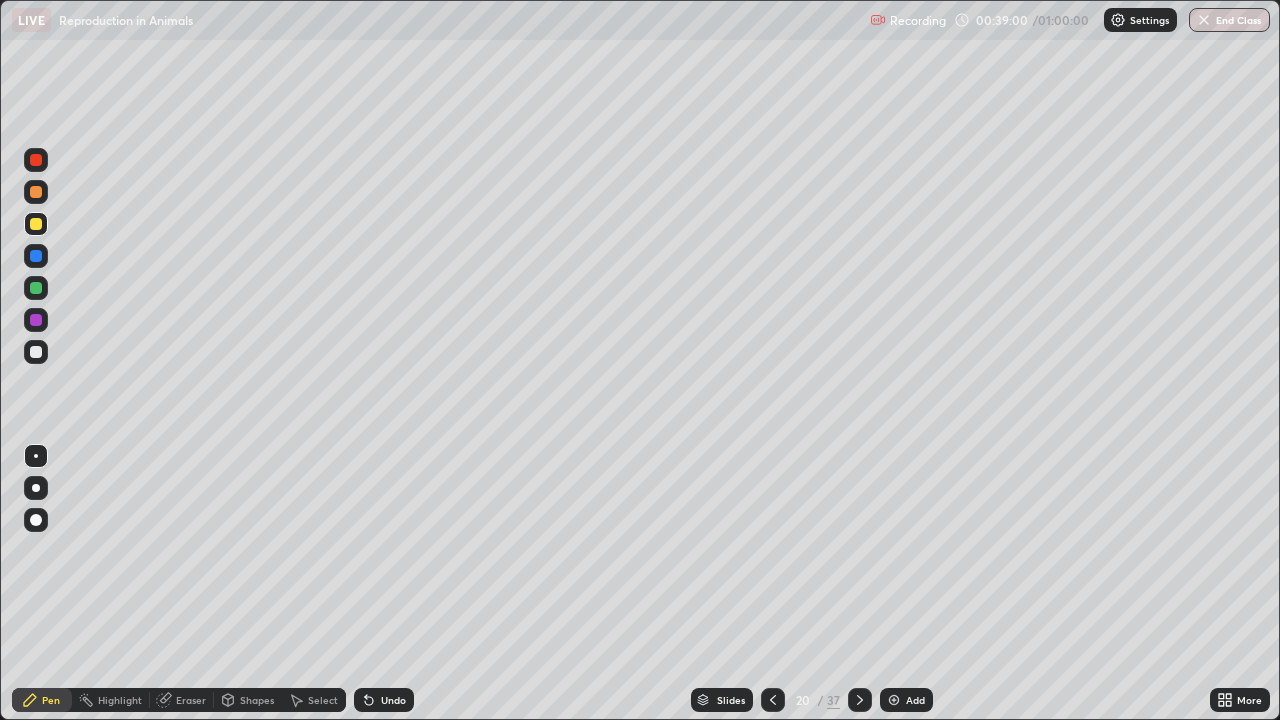click 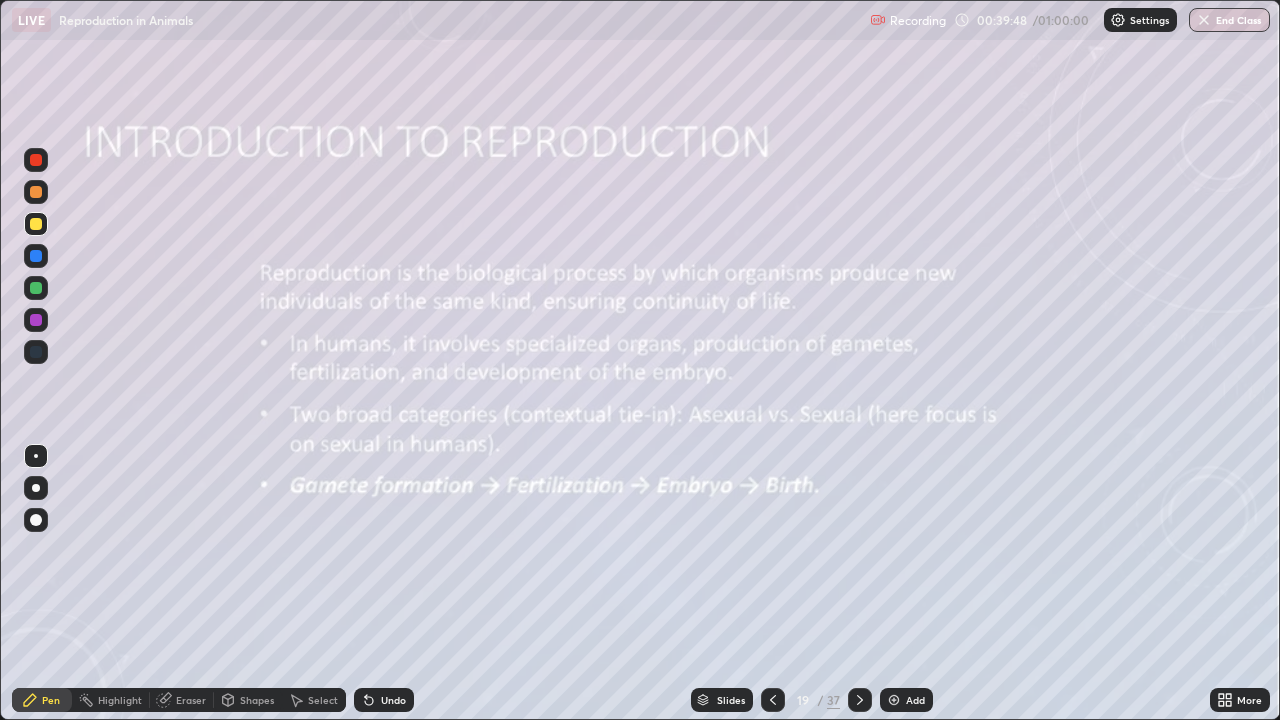 click at bounding box center [860, 700] 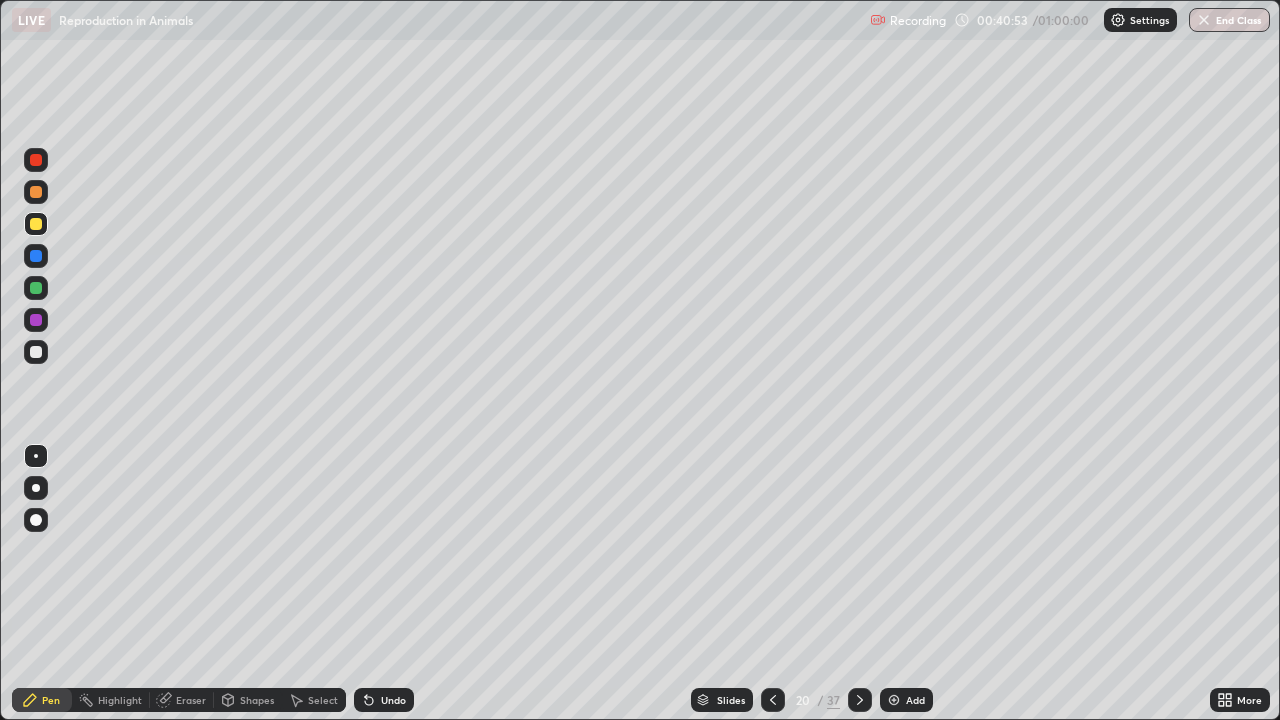 click on "Undo" at bounding box center (393, 700) 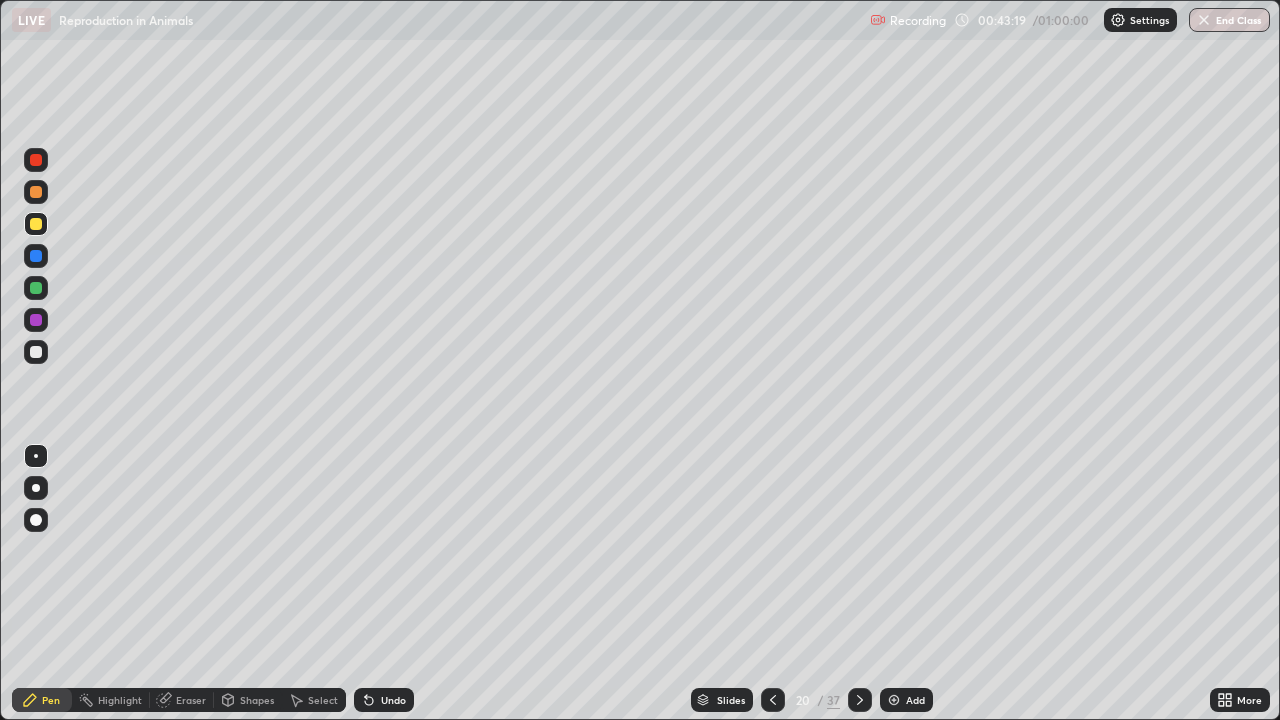 click at bounding box center (36, 320) 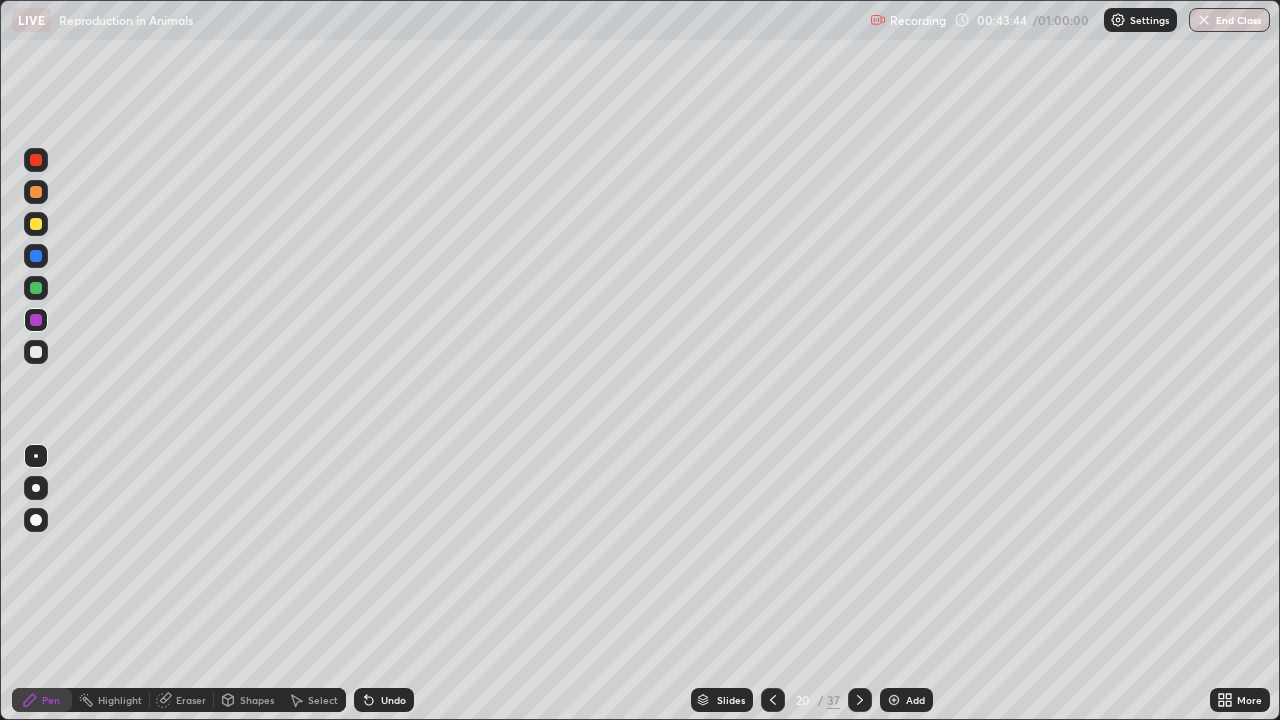 click on "Undo" at bounding box center (393, 700) 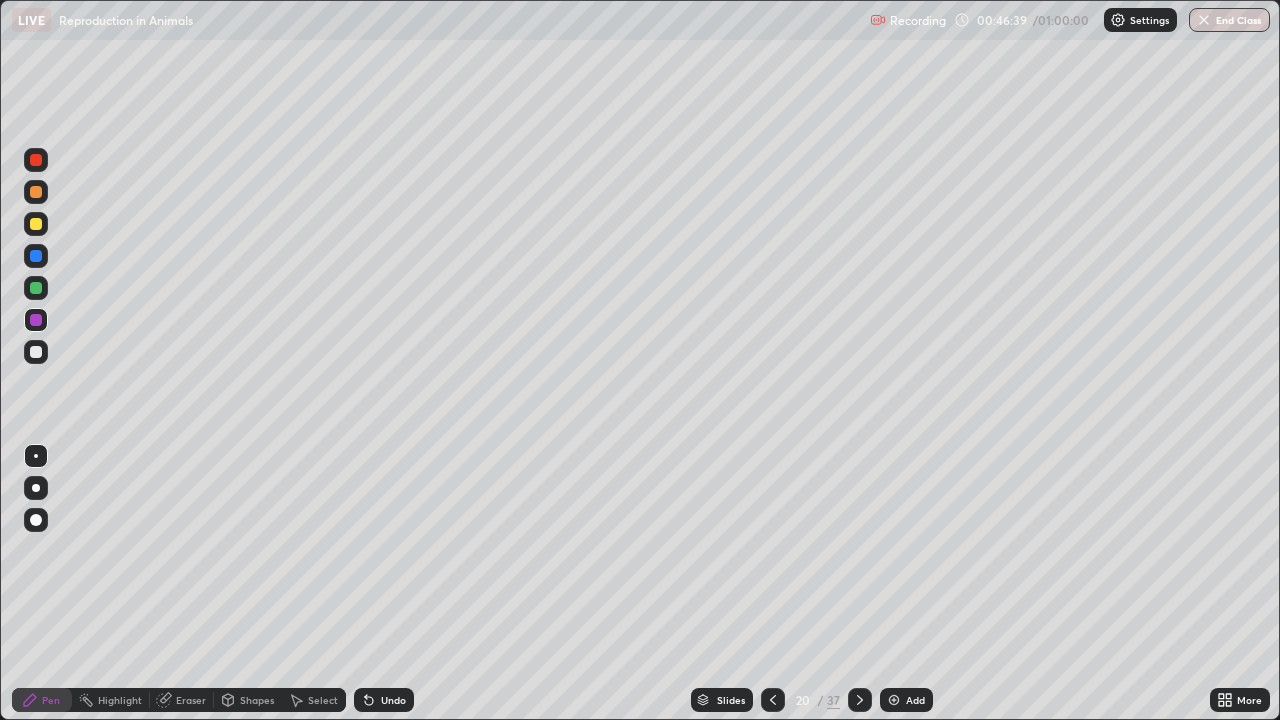 click 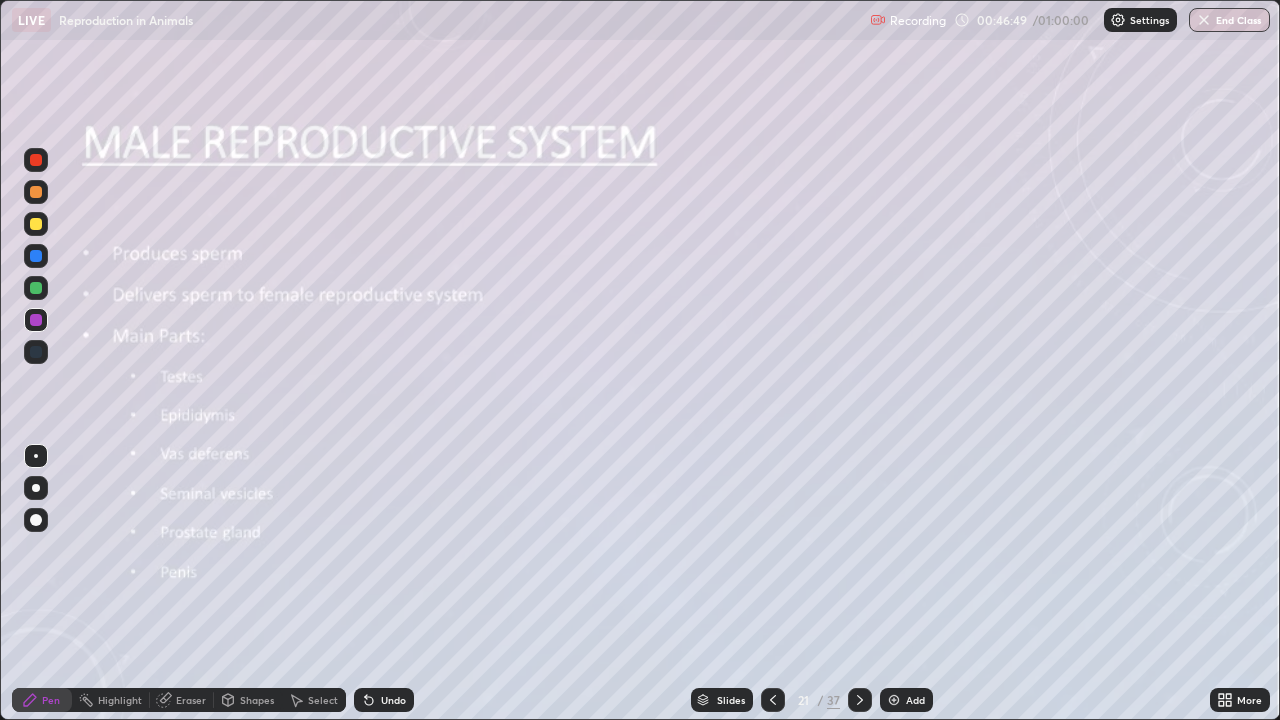 click 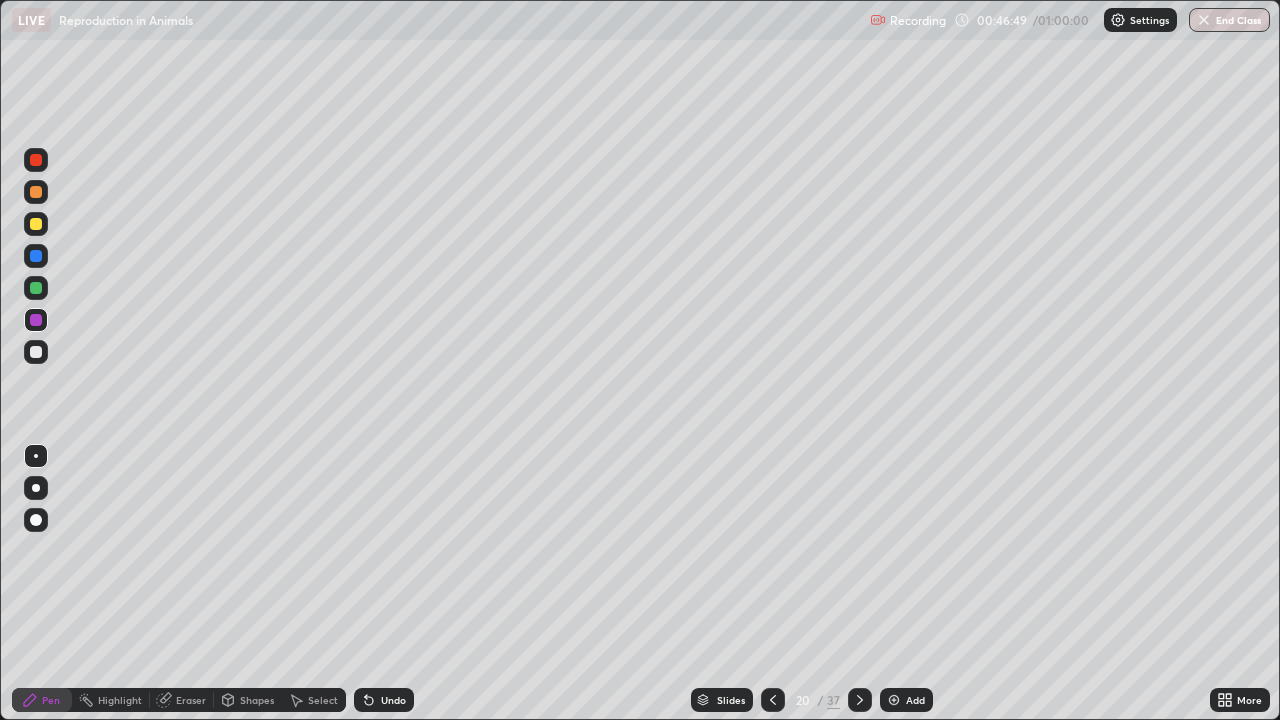 click 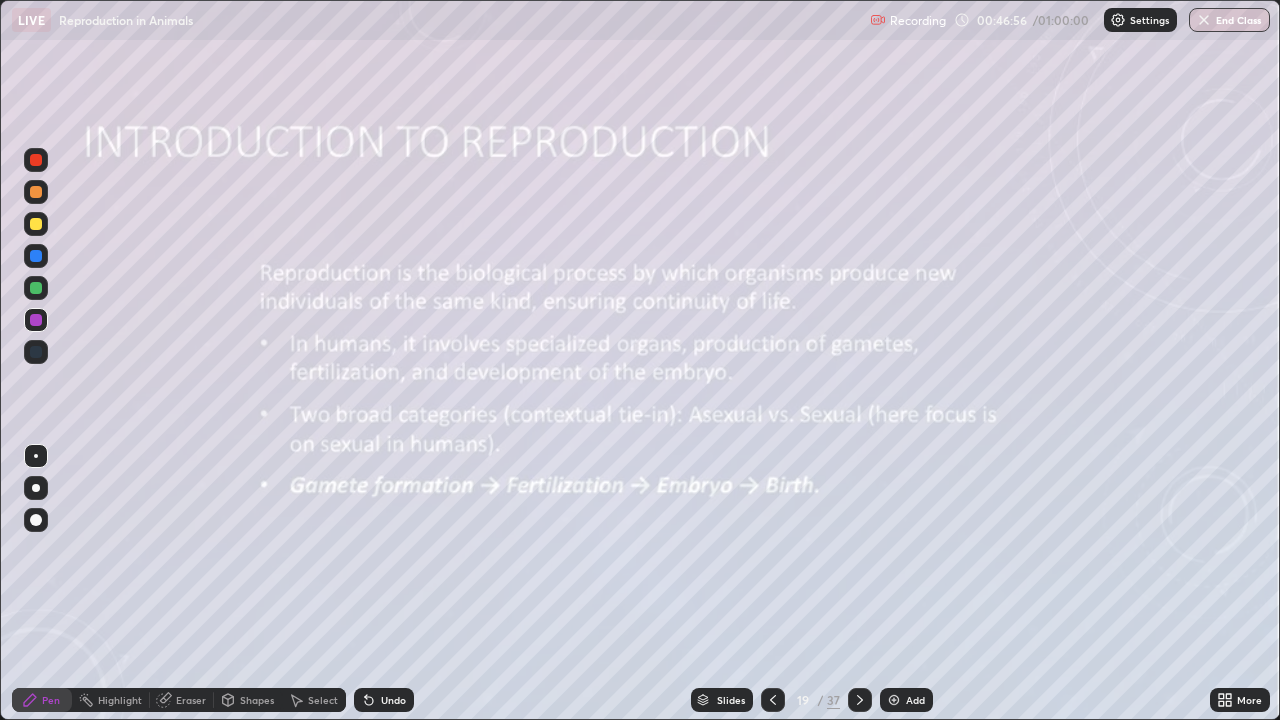 click at bounding box center [860, 700] 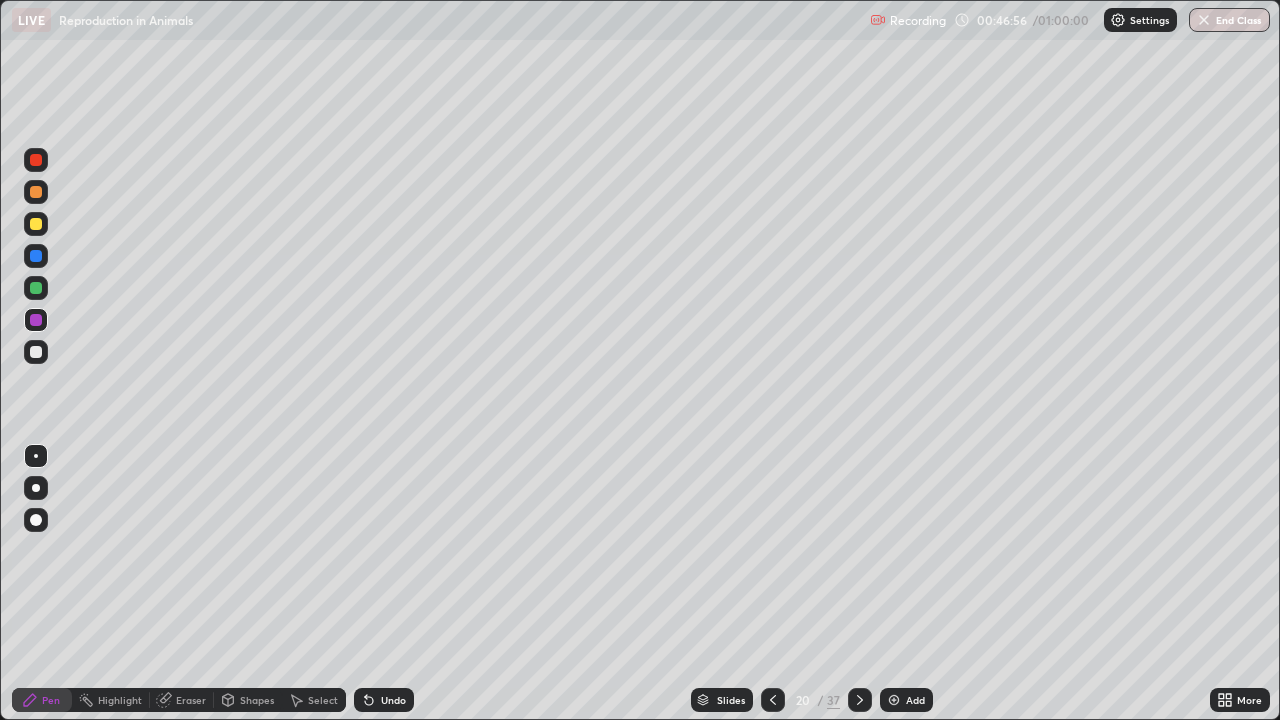 click 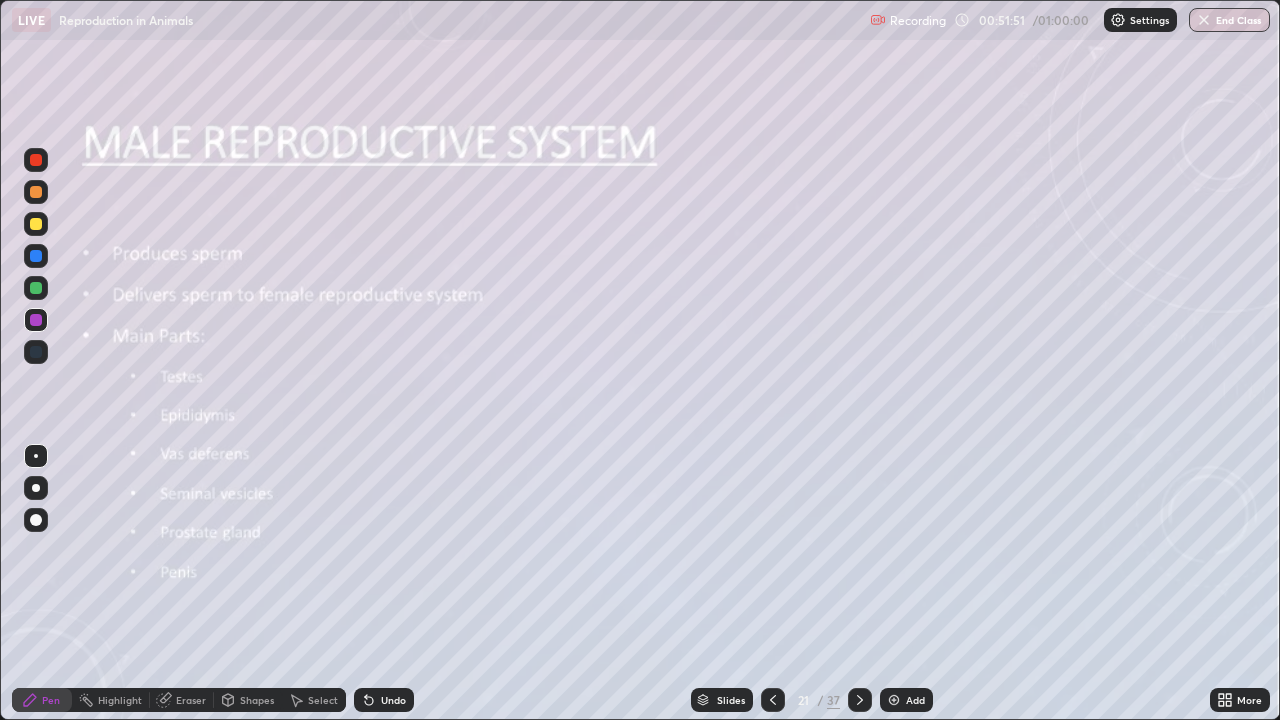 click 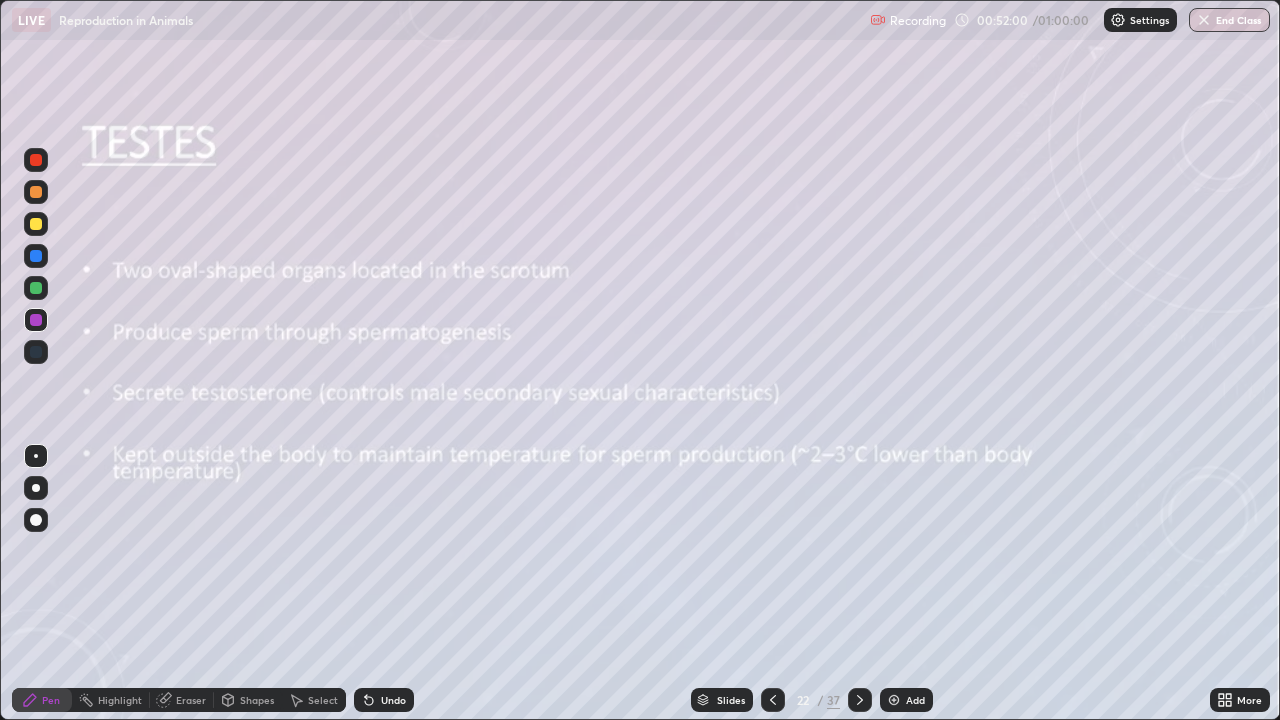click 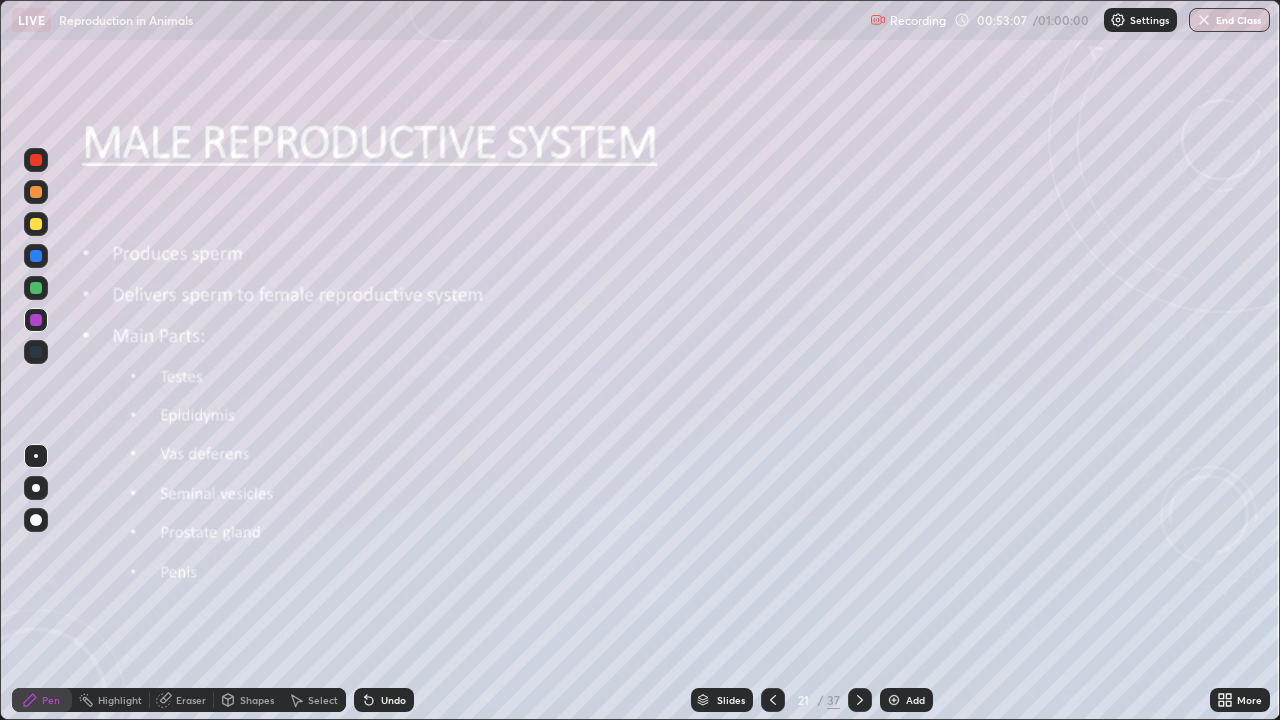 click 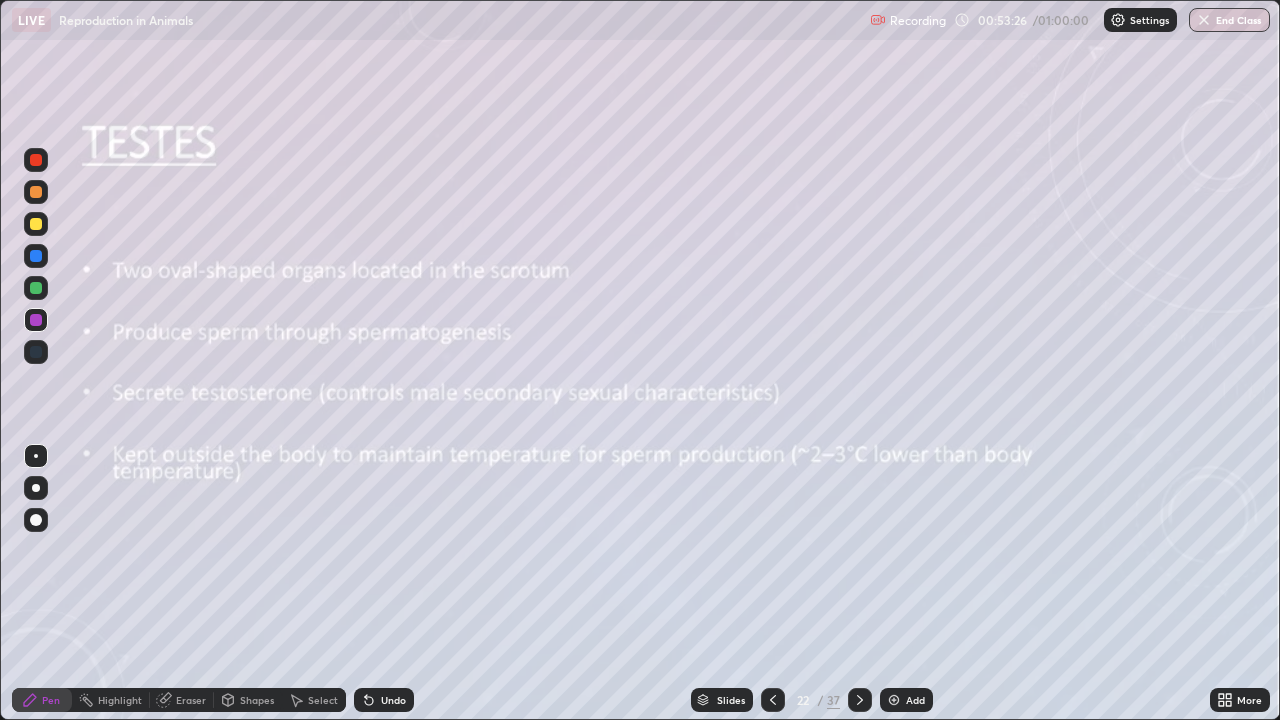 click on "Undo" at bounding box center [393, 700] 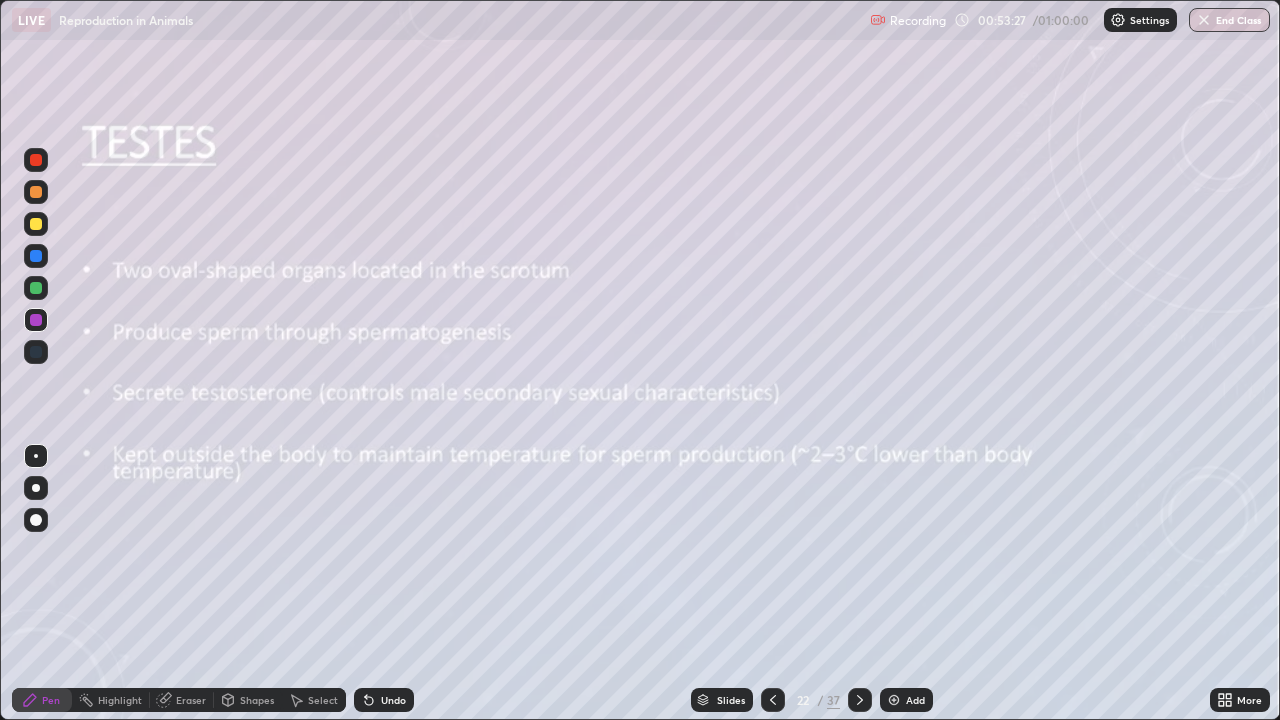 click on "Undo" at bounding box center (384, 700) 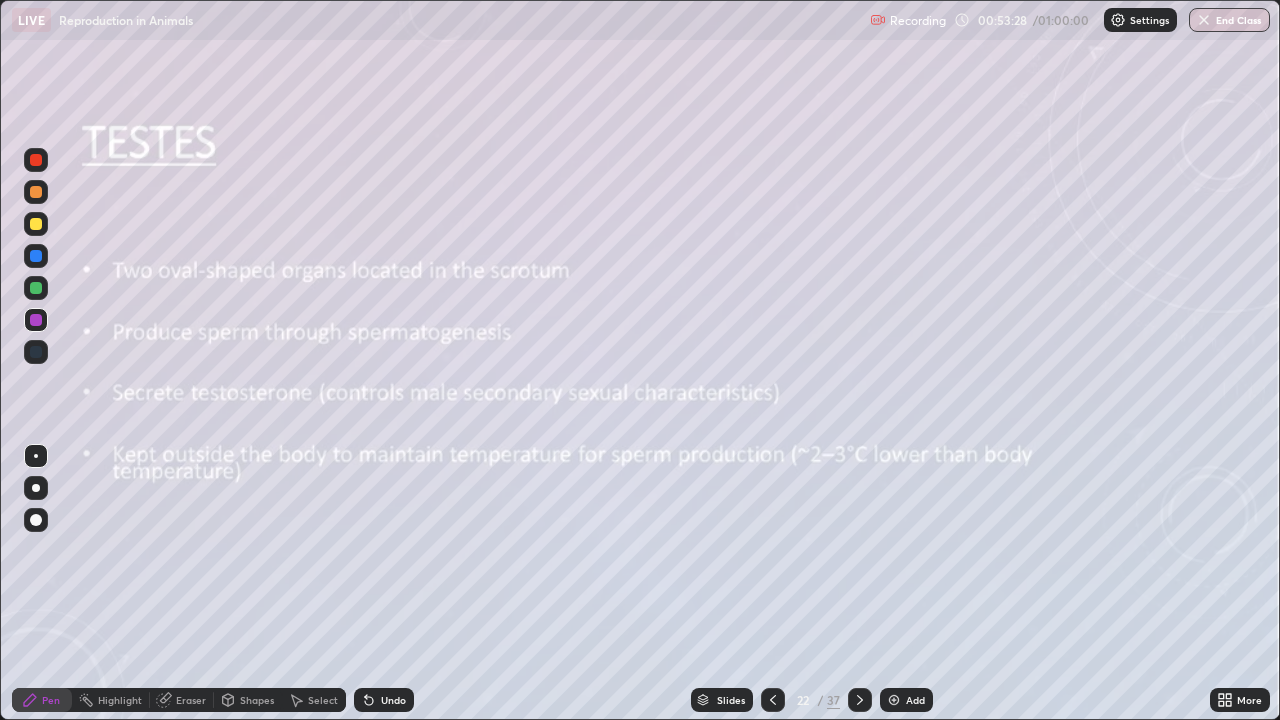 click on "Undo" at bounding box center [384, 700] 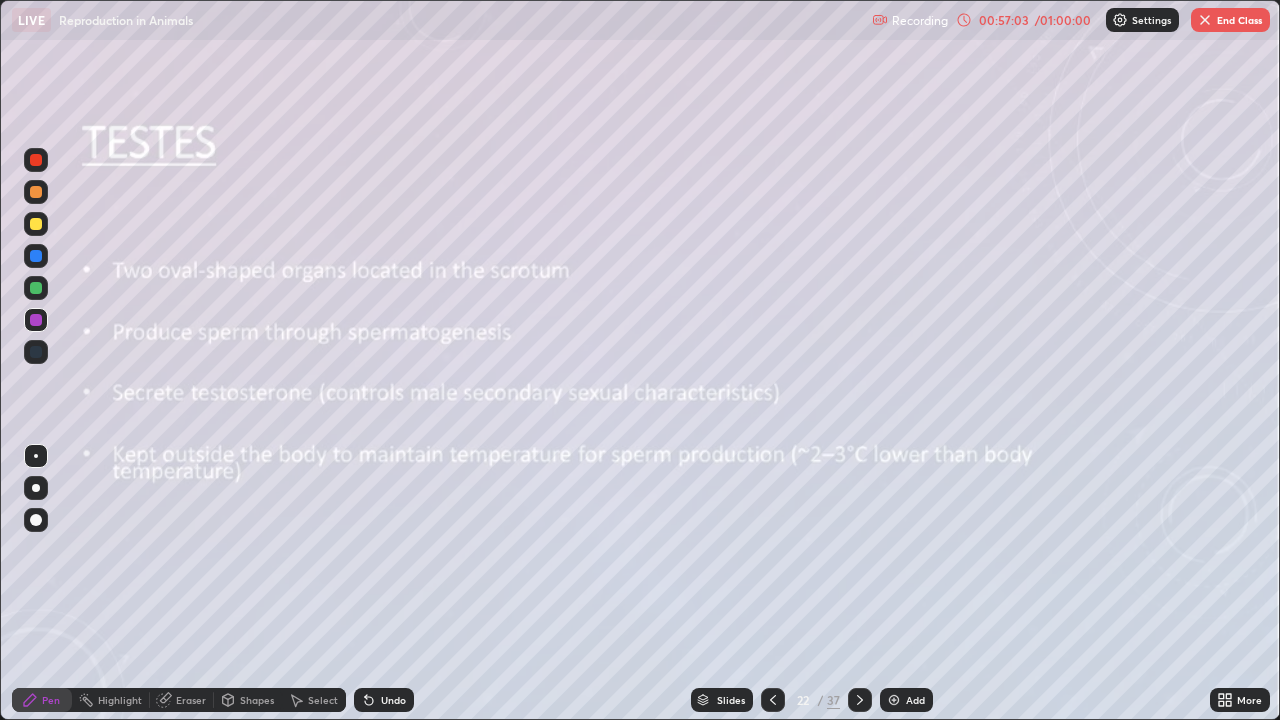click at bounding box center [36, 256] 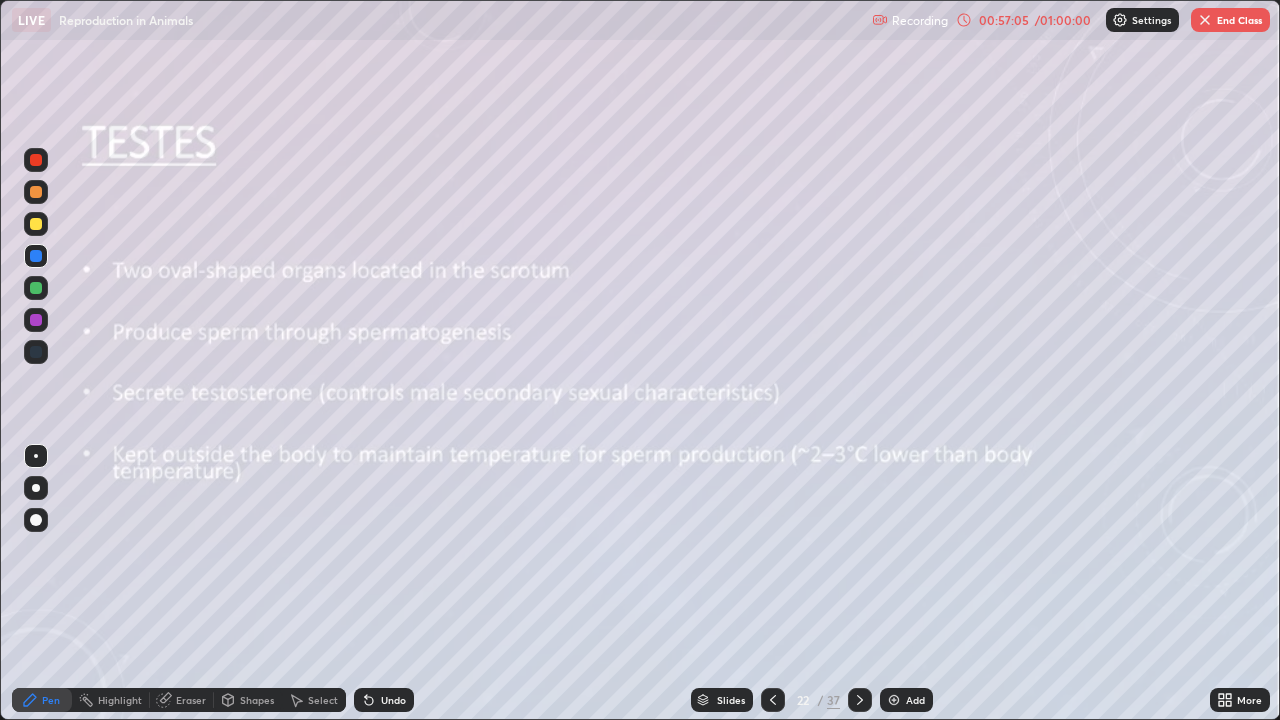 click at bounding box center [36, 224] 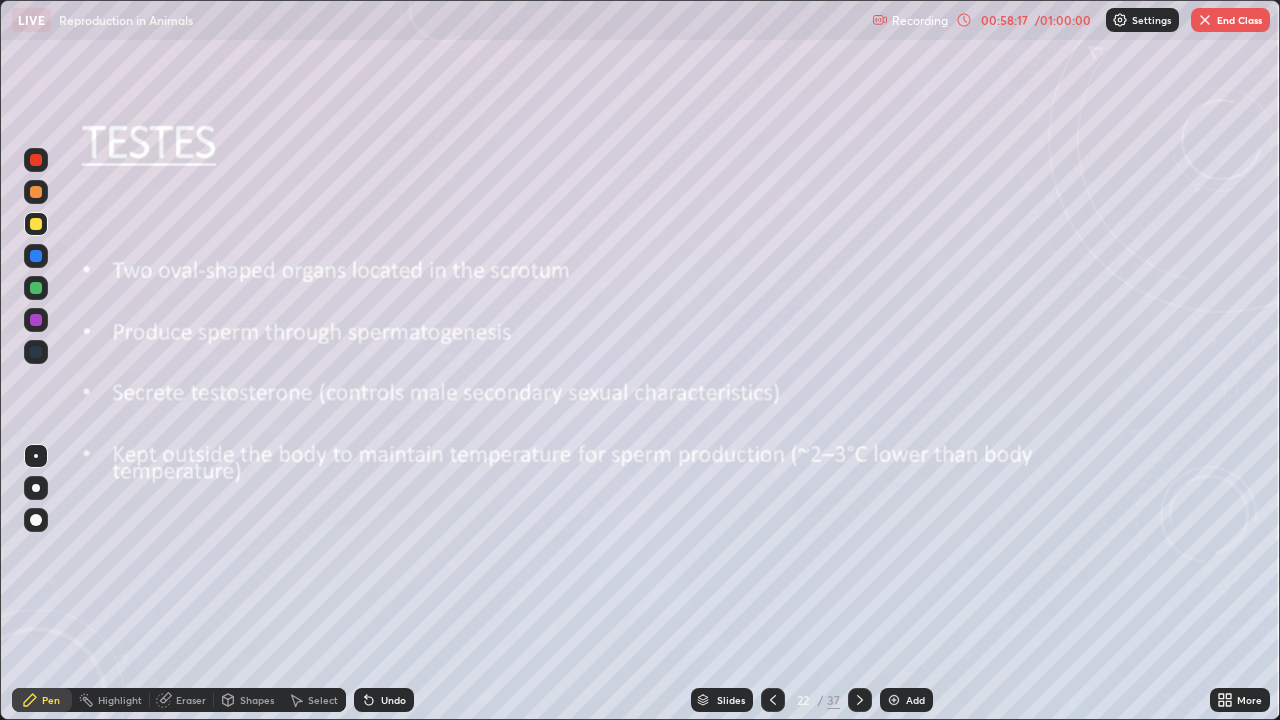 click at bounding box center (860, 700) 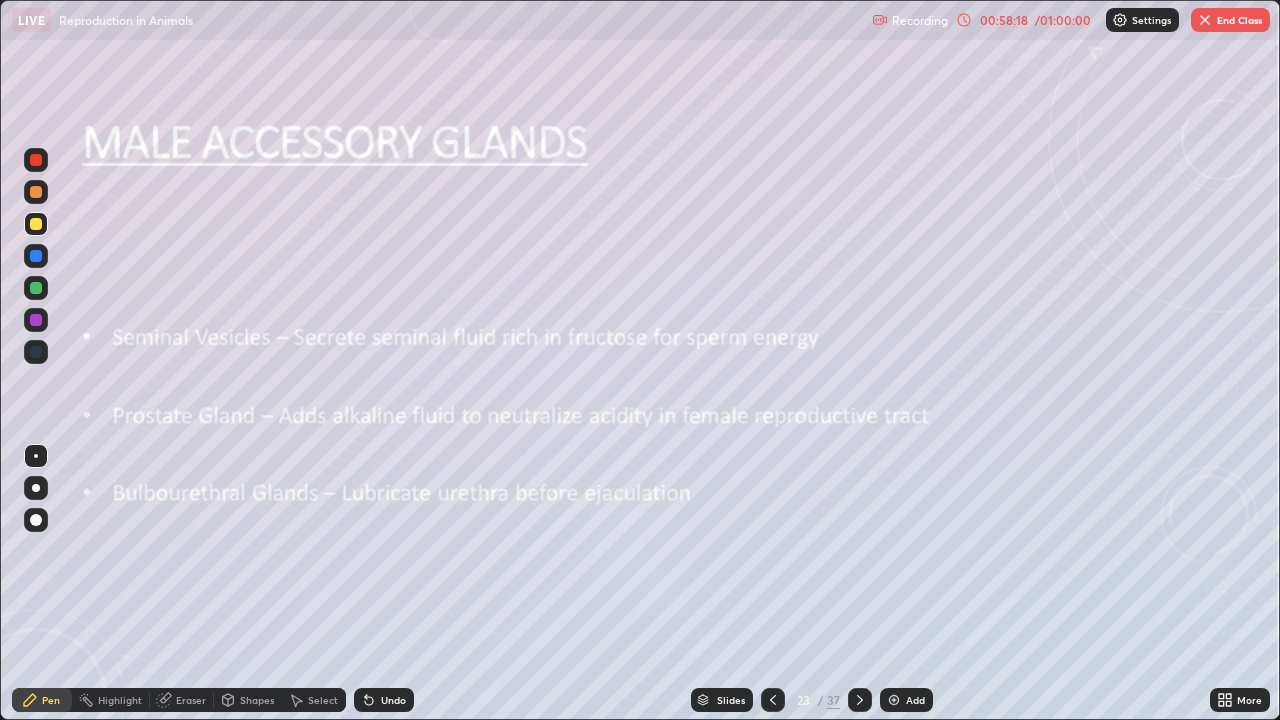 click 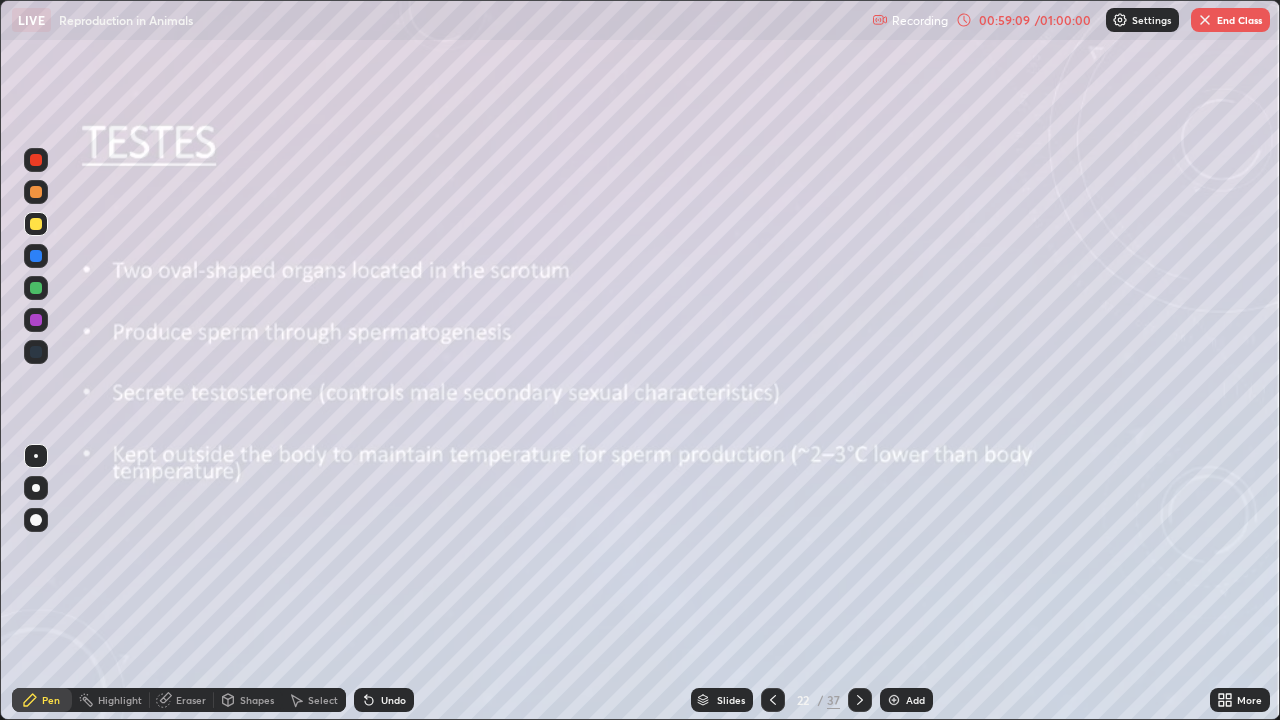 click 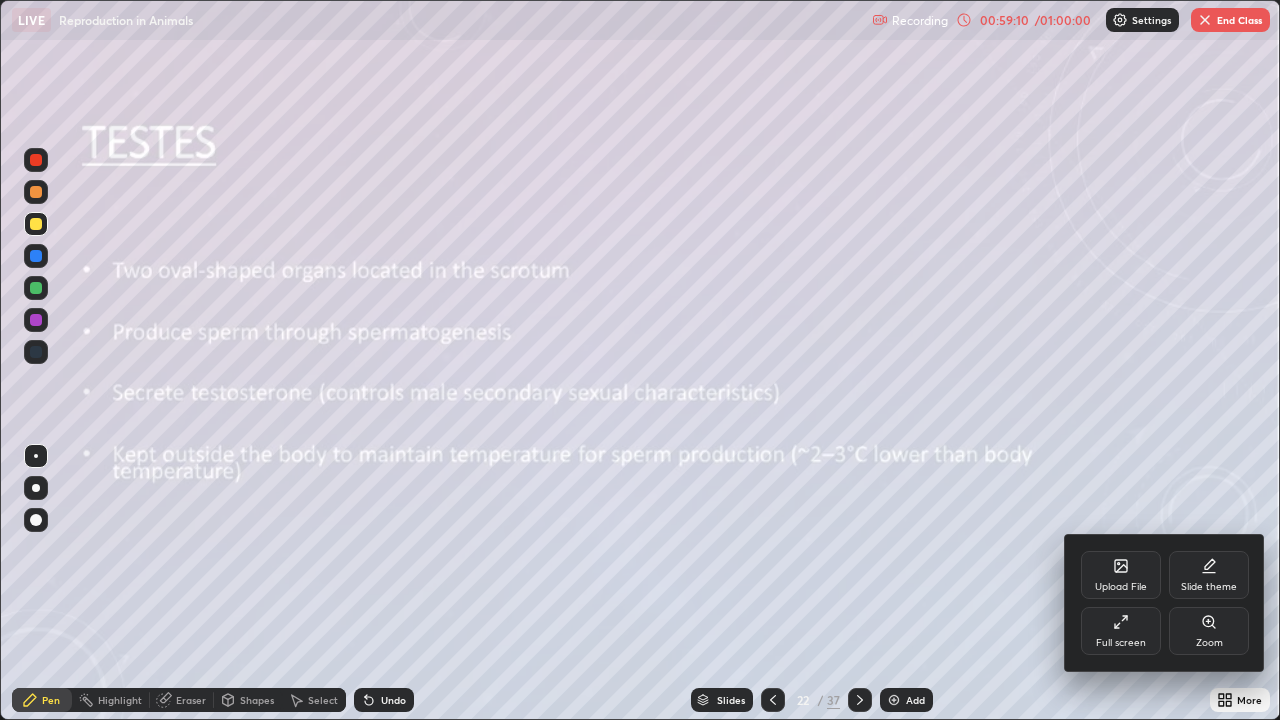 click on "Full screen" at bounding box center [1121, 631] 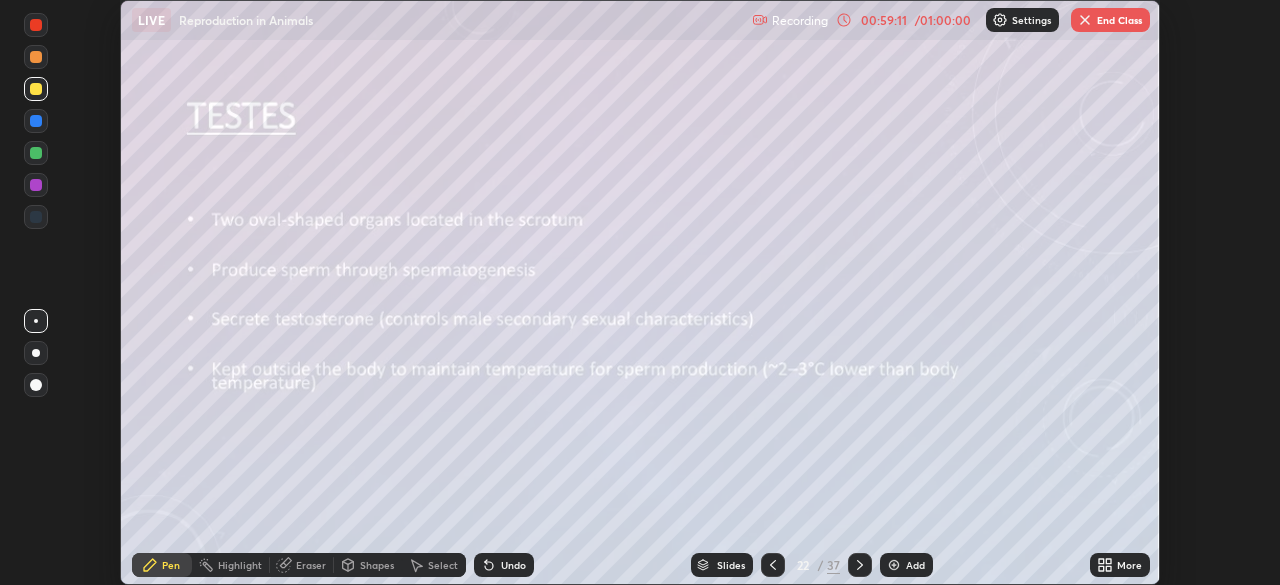 scroll, scrollTop: 585, scrollLeft: 1280, axis: both 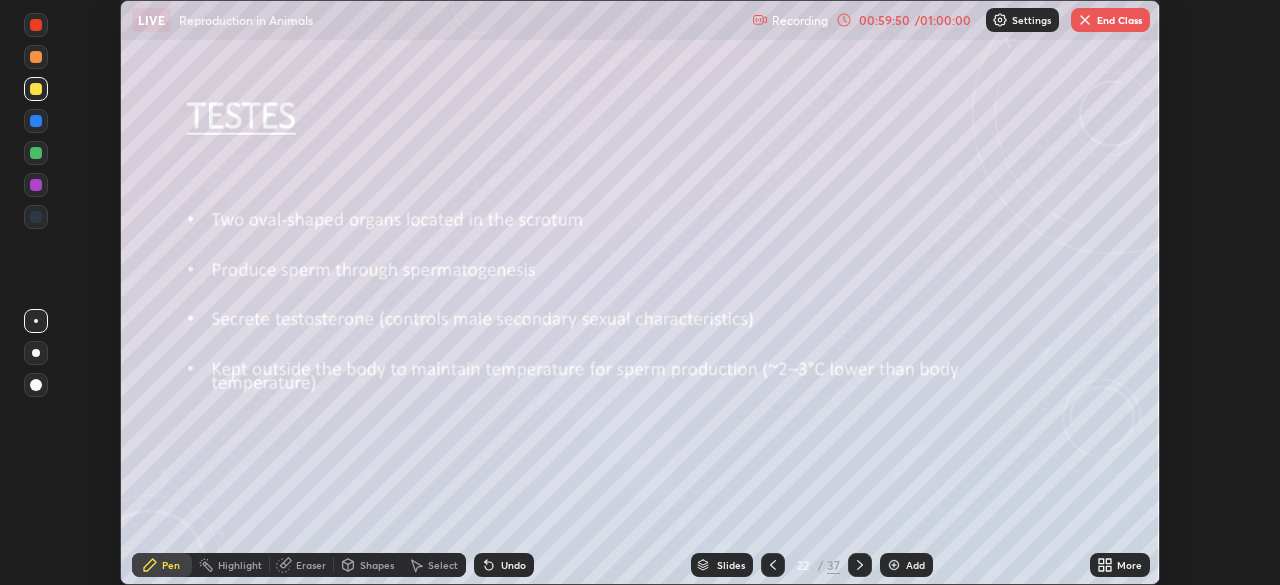 click on "End Class" at bounding box center (1110, 20) 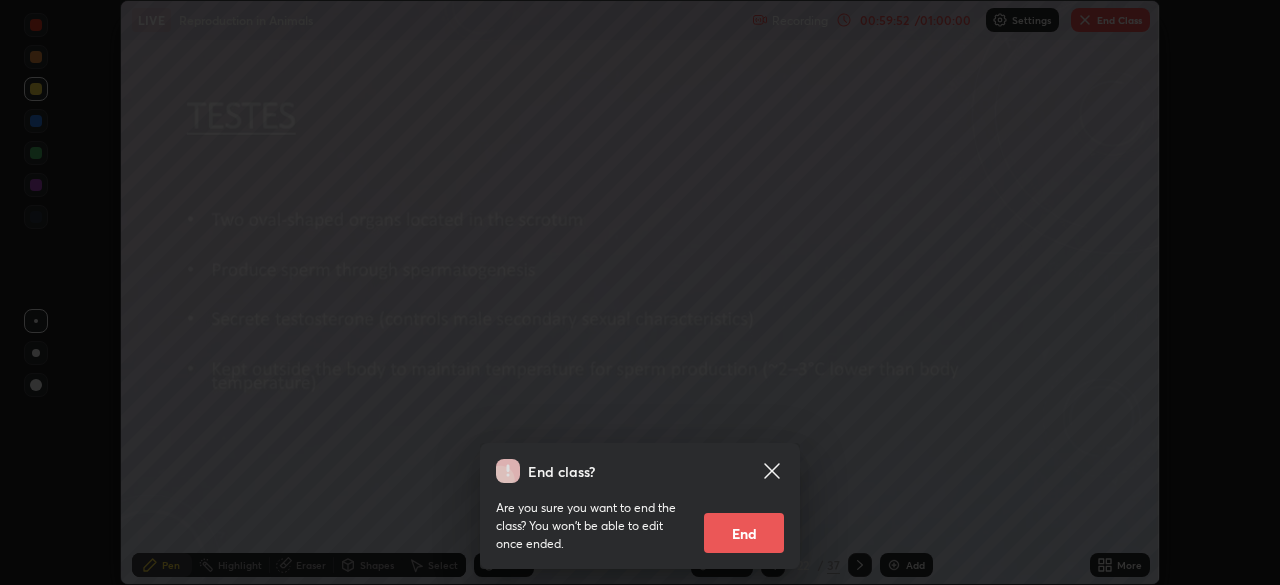 click on "End" at bounding box center (744, 533) 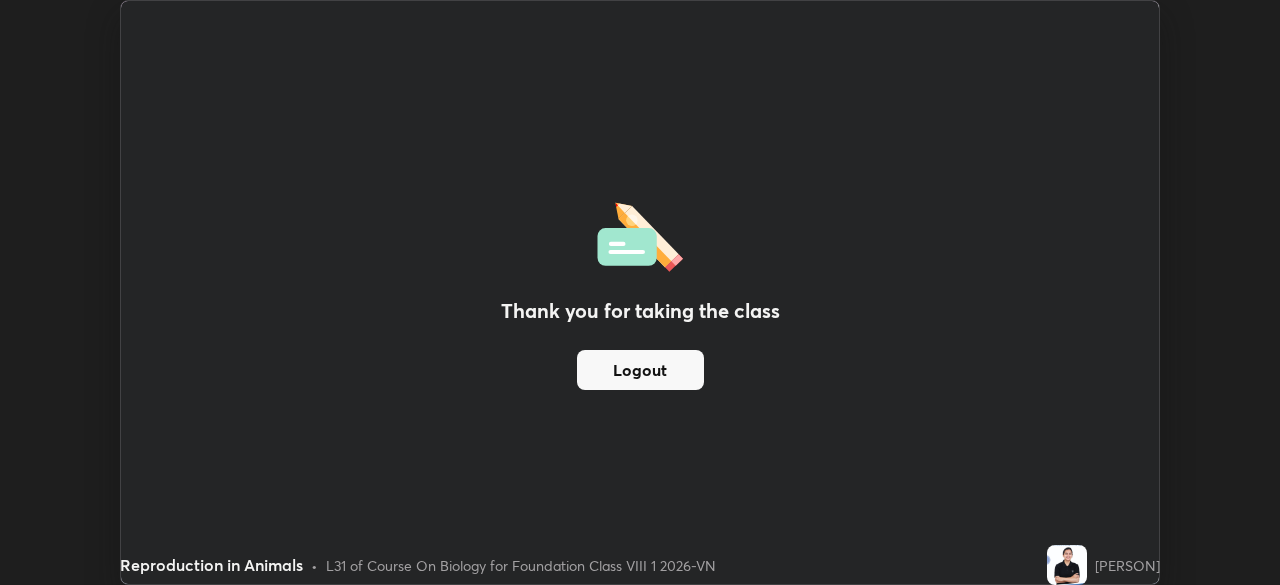 click on "Logout" at bounding box center [640, 370] 